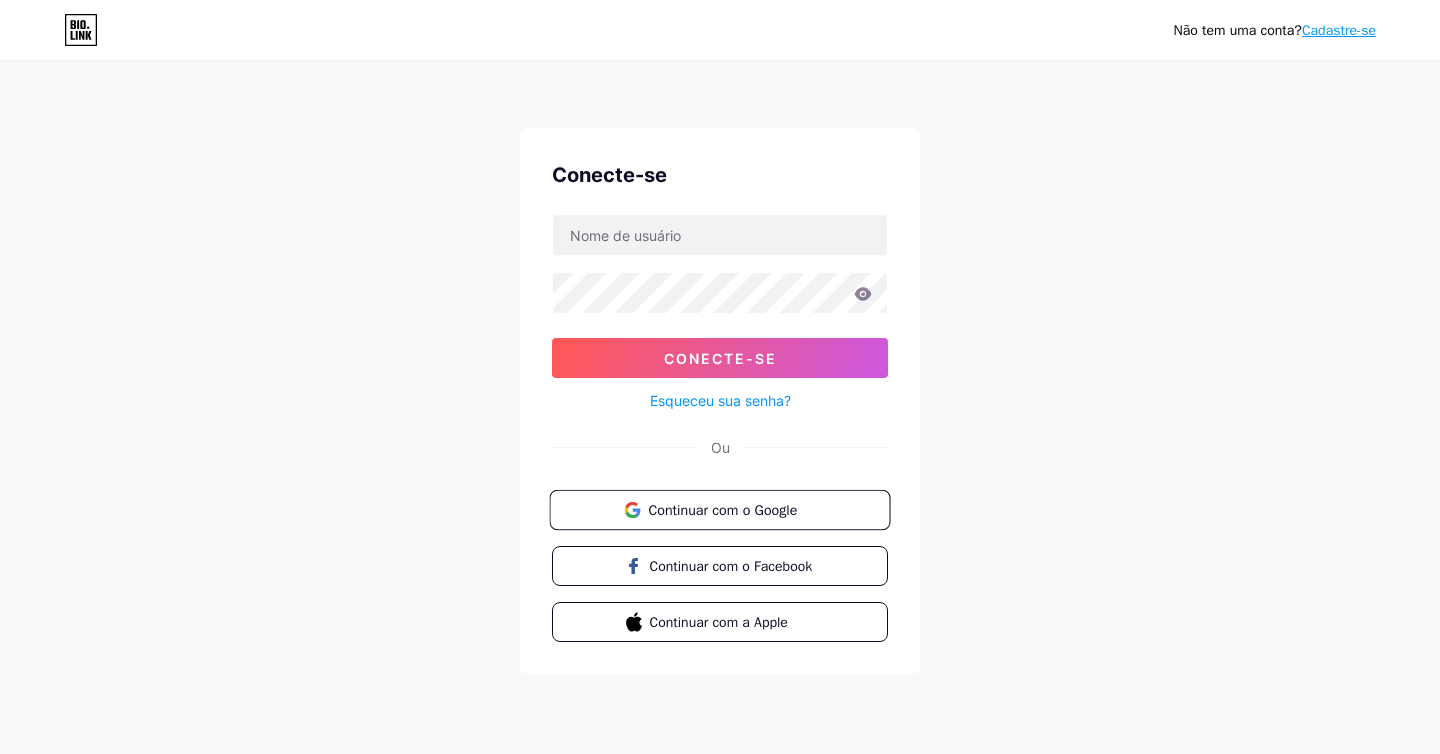 scroll, scrollTop: 0, scrollLeft: 0, axis: both 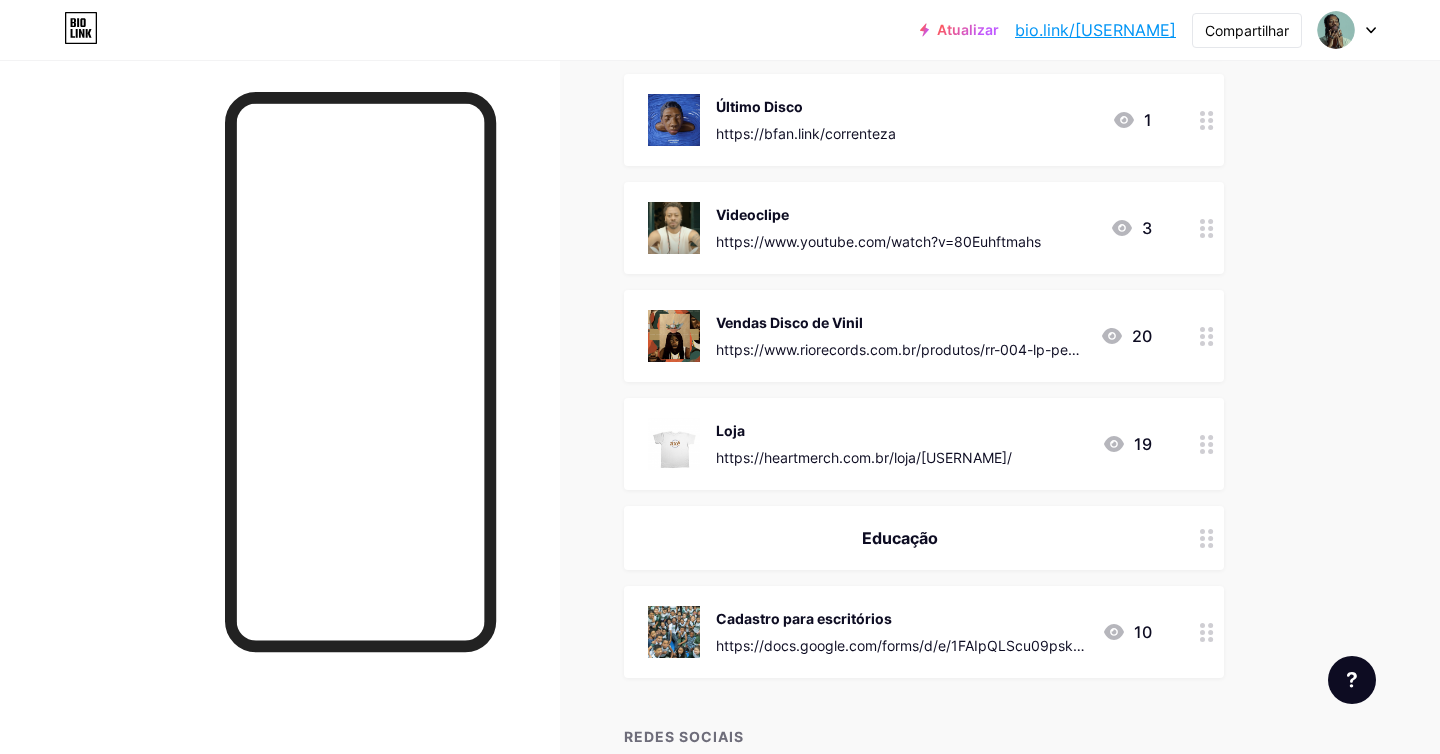 click at bounding box center [1207, 444] 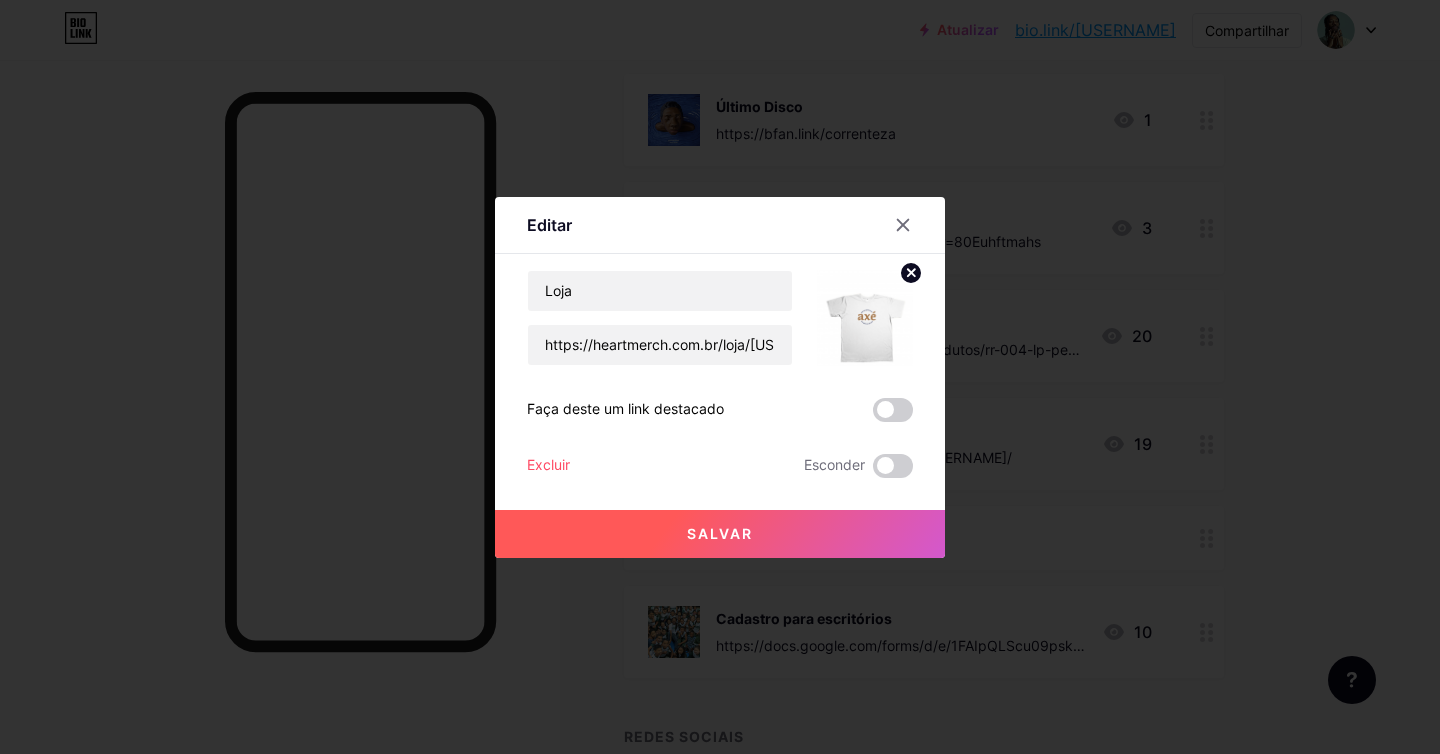 click on "Excluir" at bounding box center (548, 464) 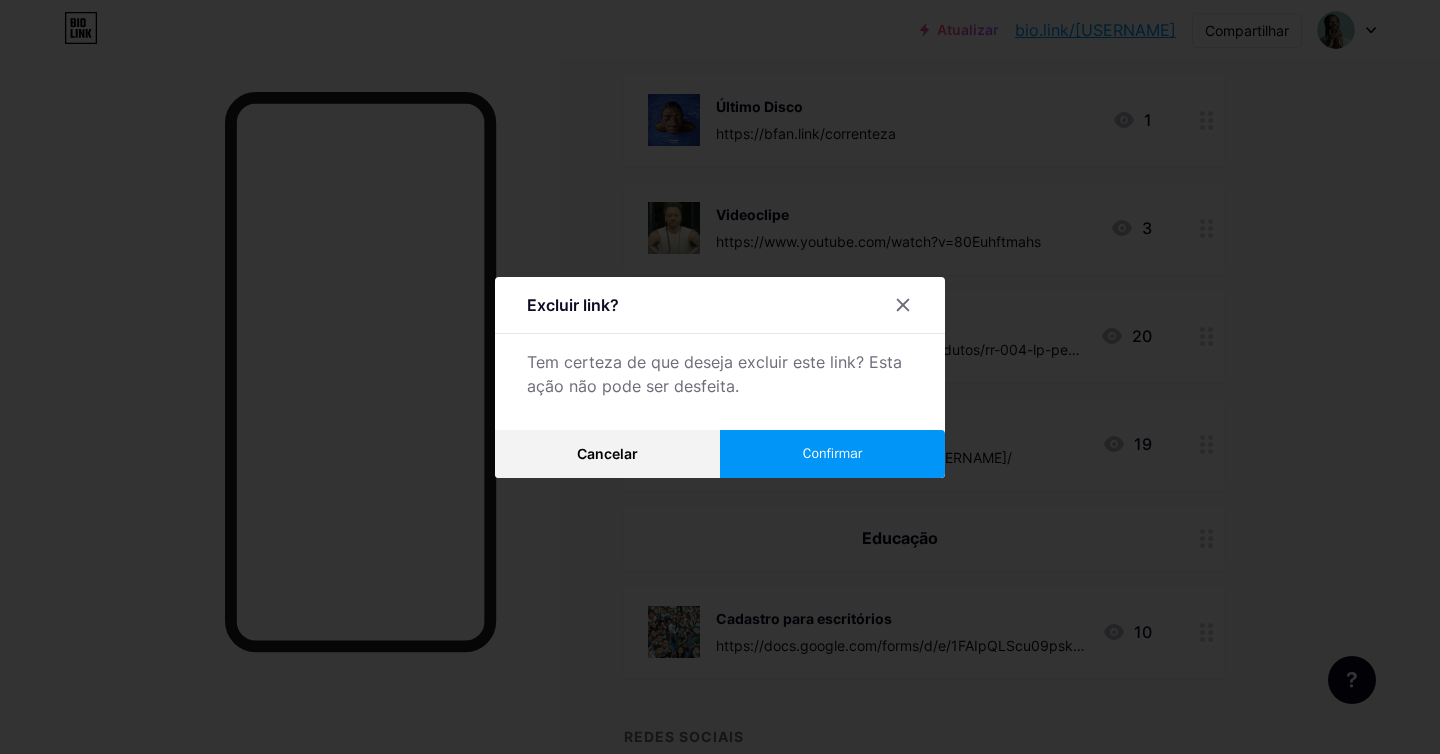 click on "Confirmar" at bounding box center [832, 454] 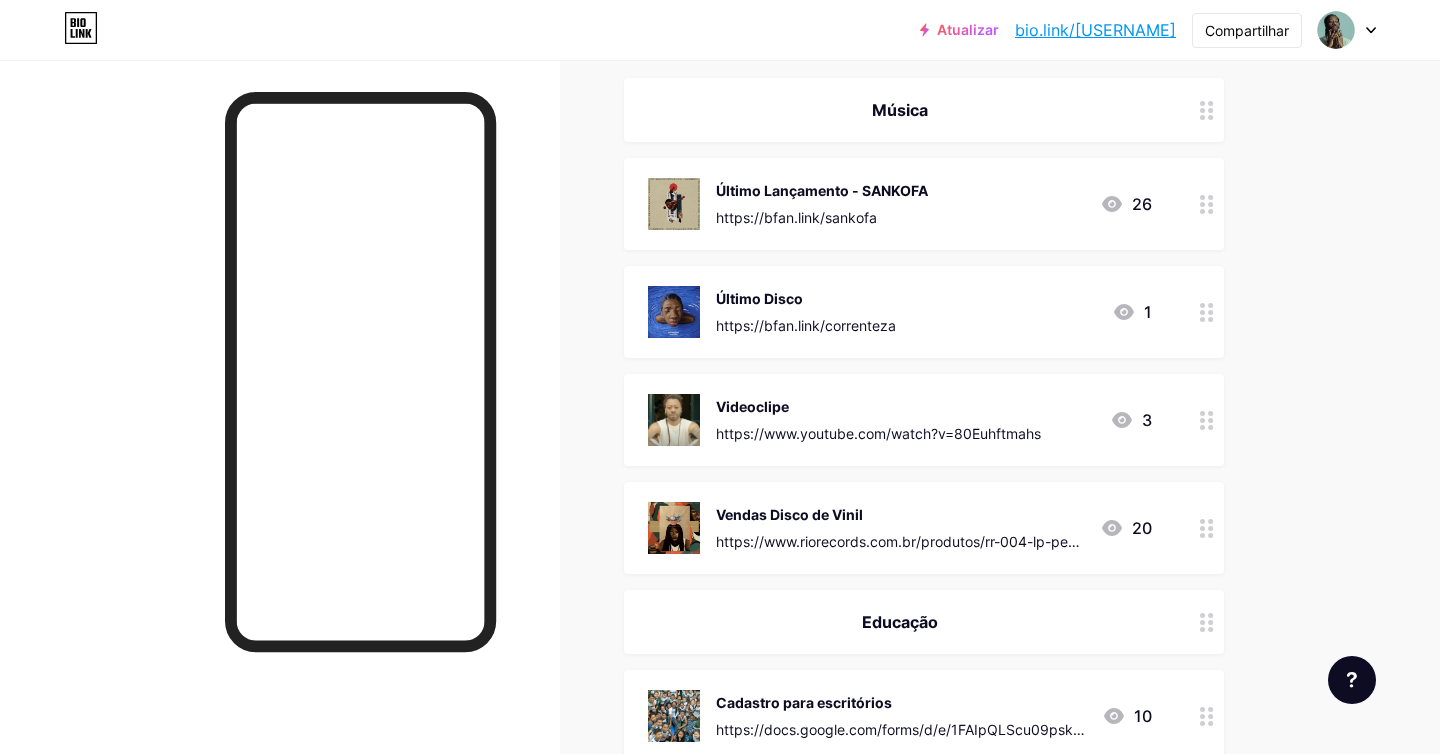 scroll, scrollTop: 235, scrollLeft: 0, axis: vertical 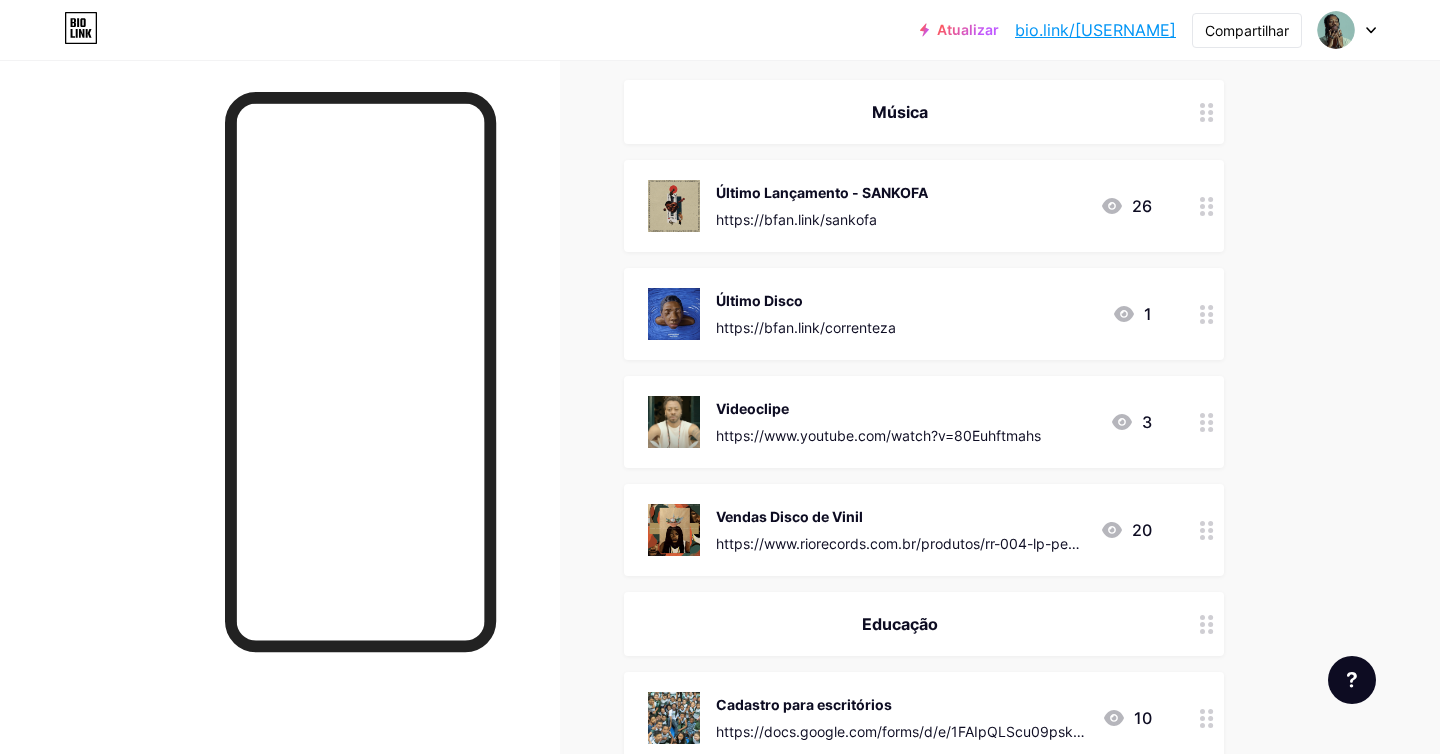click 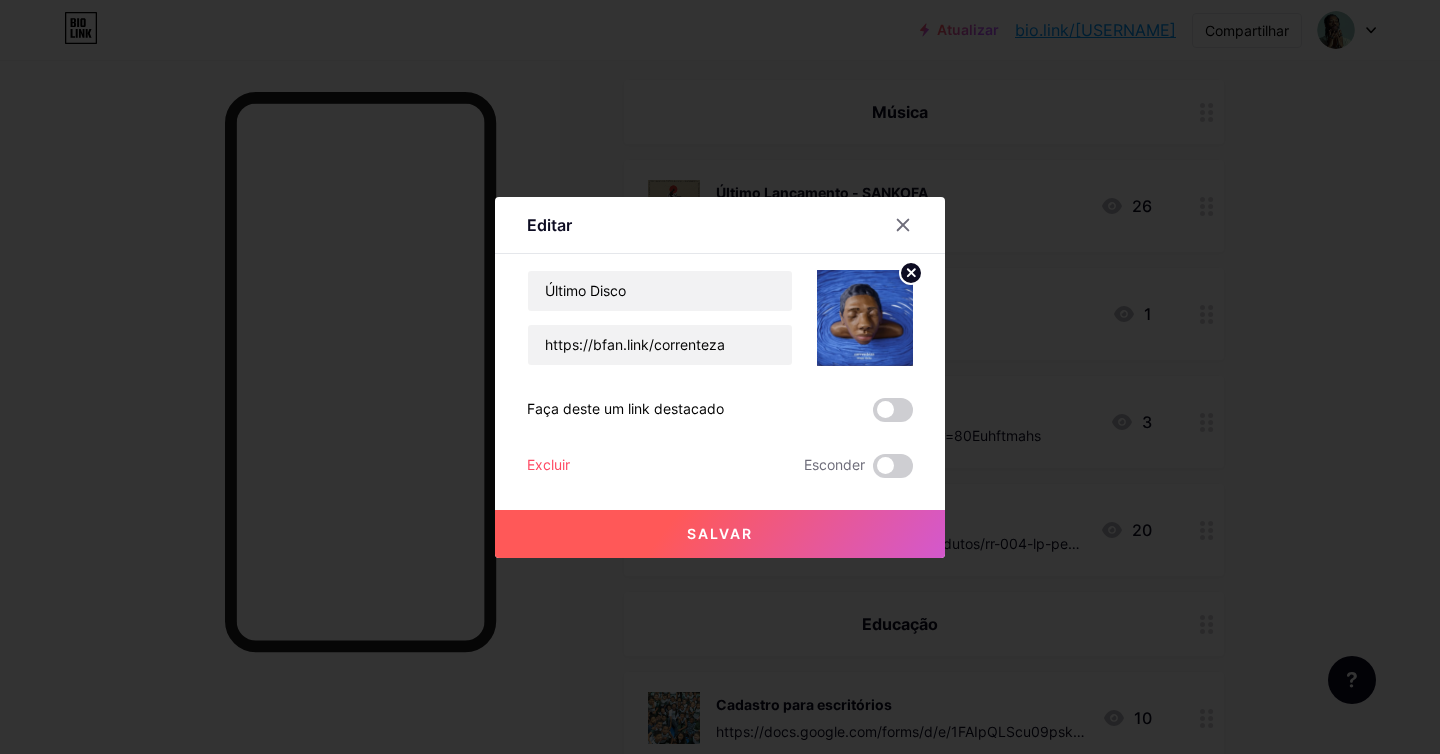 click on "Excluir" at bounding box center (548, 464) 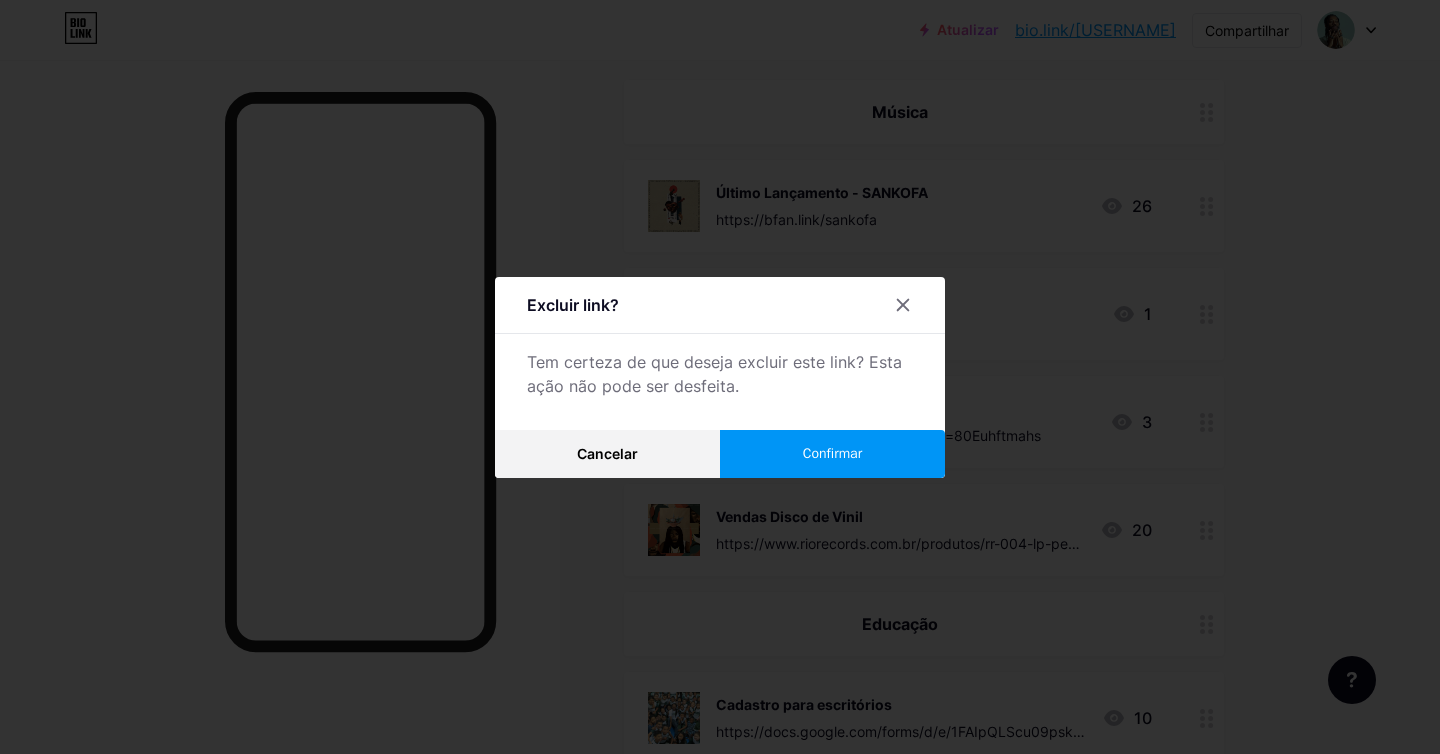 click on "Confirmar" at bounding box center (832, 453) 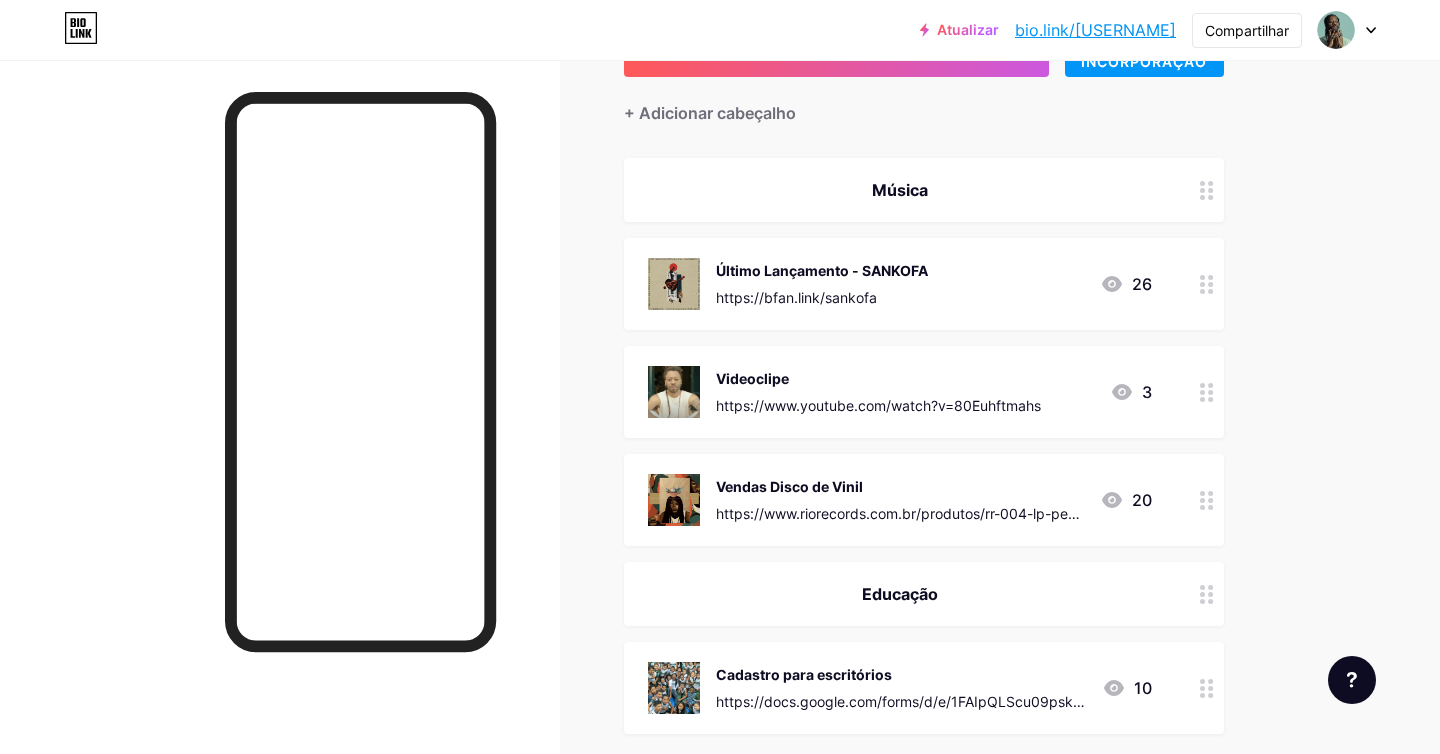 scroll, scrollTop: 147, scrollLeft: 0, axis: vertical 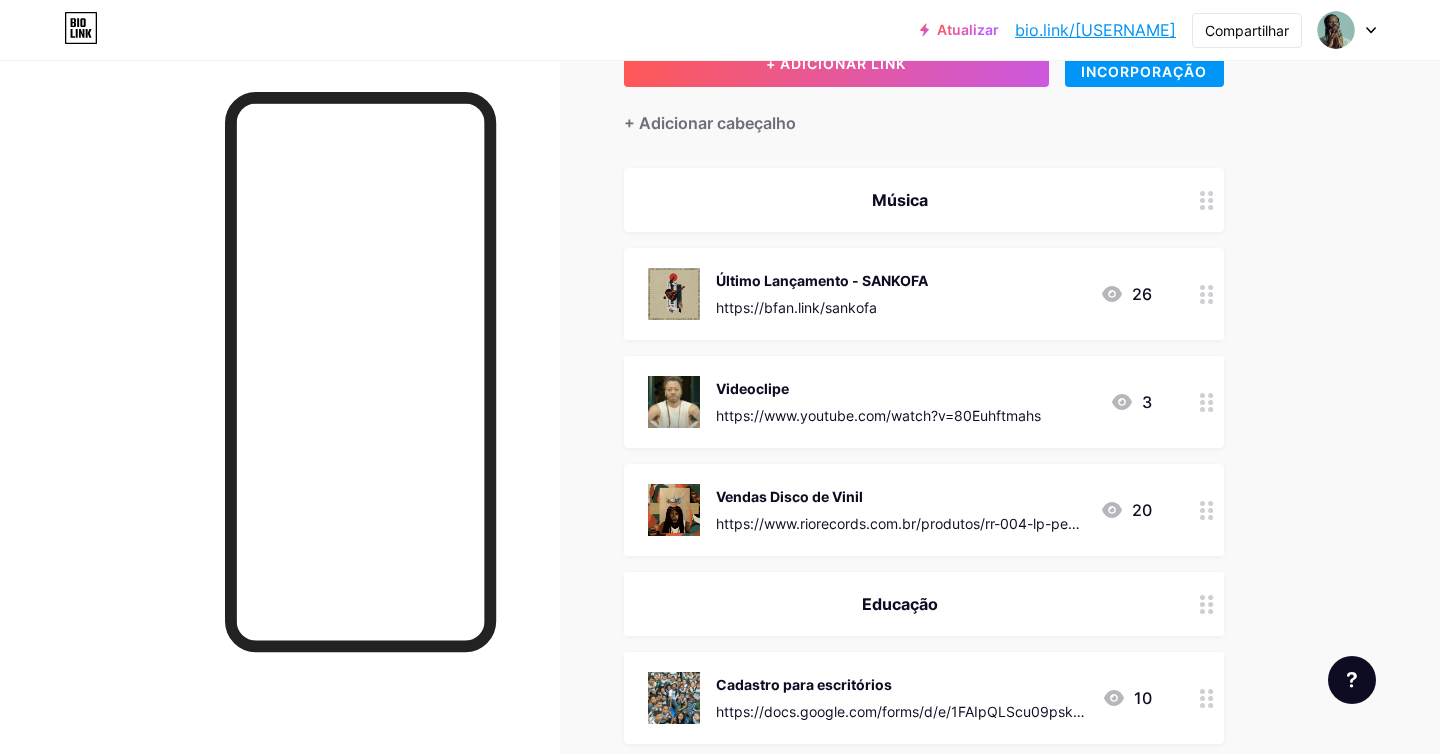 click 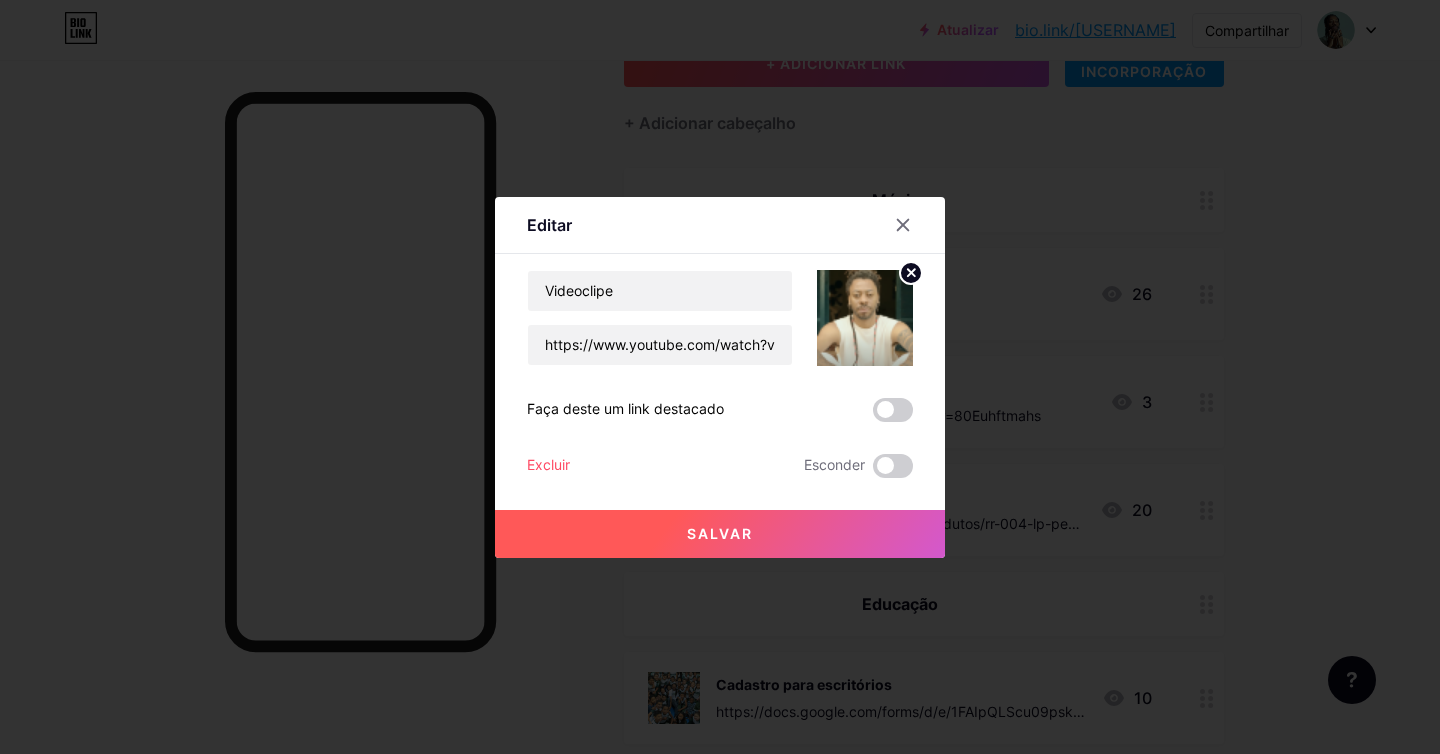 click on "Excluir" at bounding box center (548, 464) 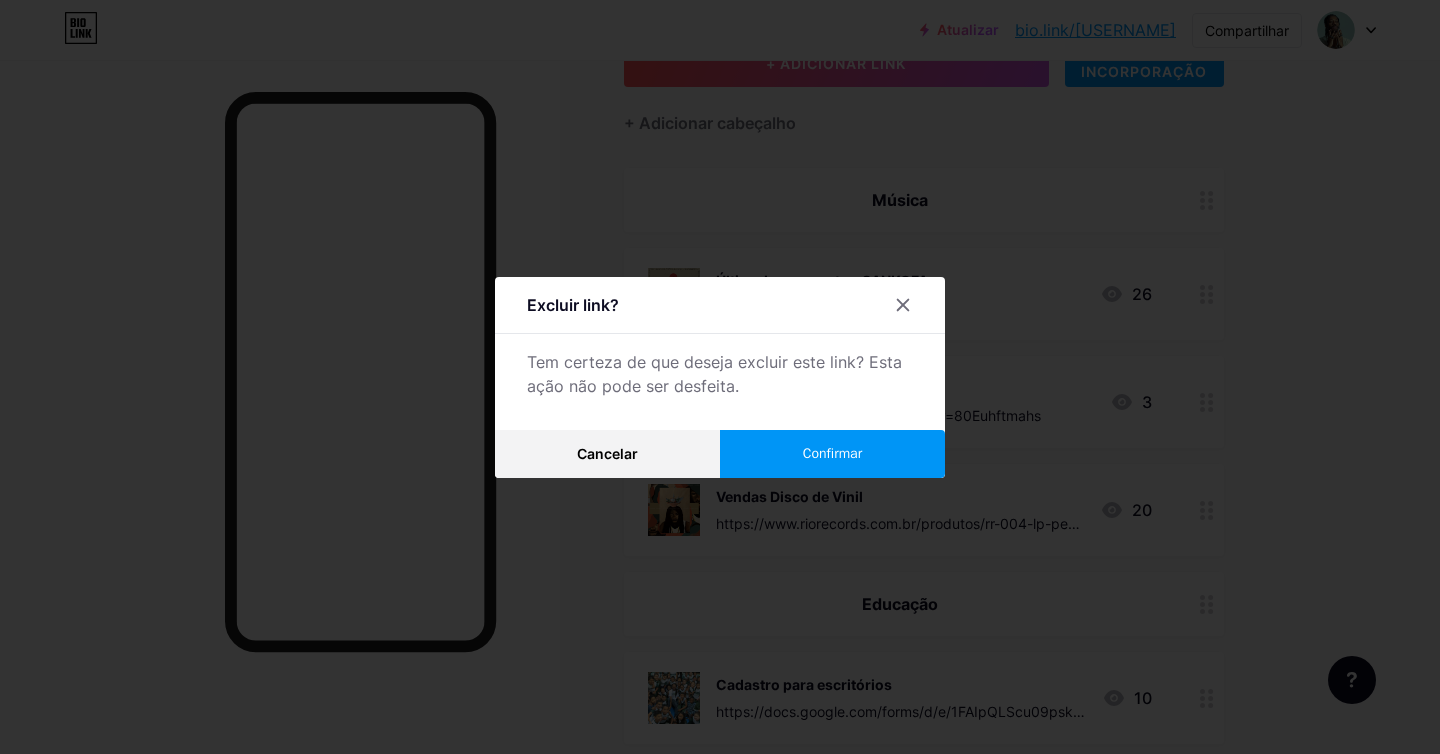 click on "Confirmar" at bounding box center [832, 454] 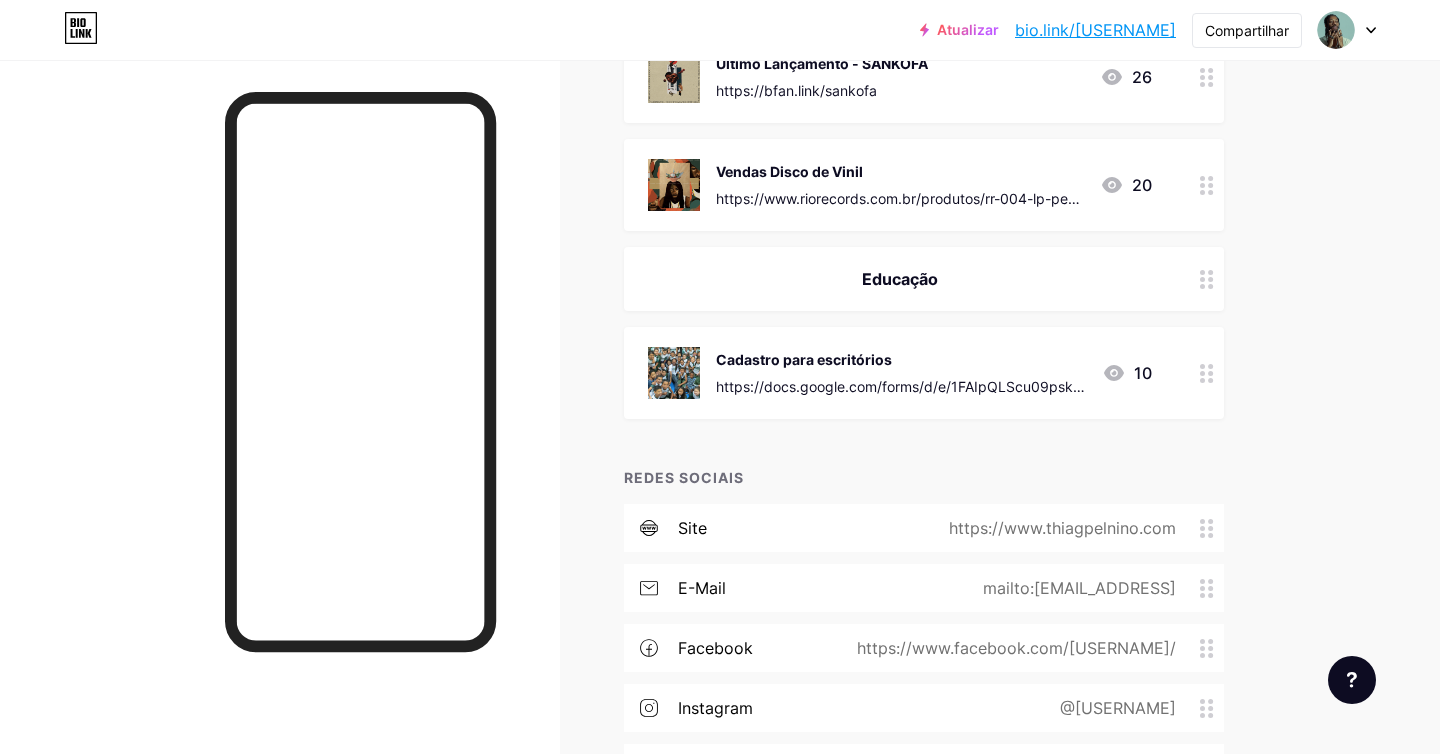 scroll, scrollTop: 368, scrollLeft: 0, axis: vertical 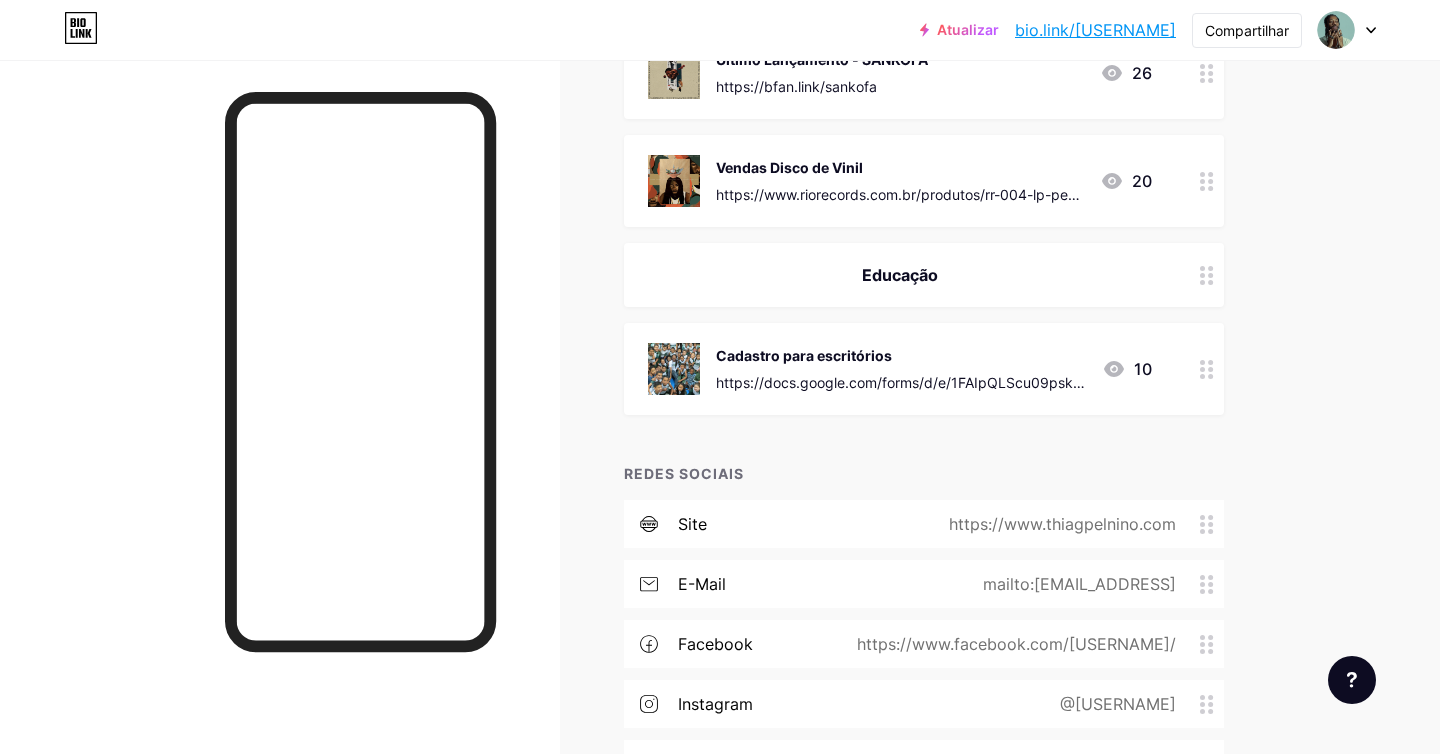 click at bounding box center (1207, 369) 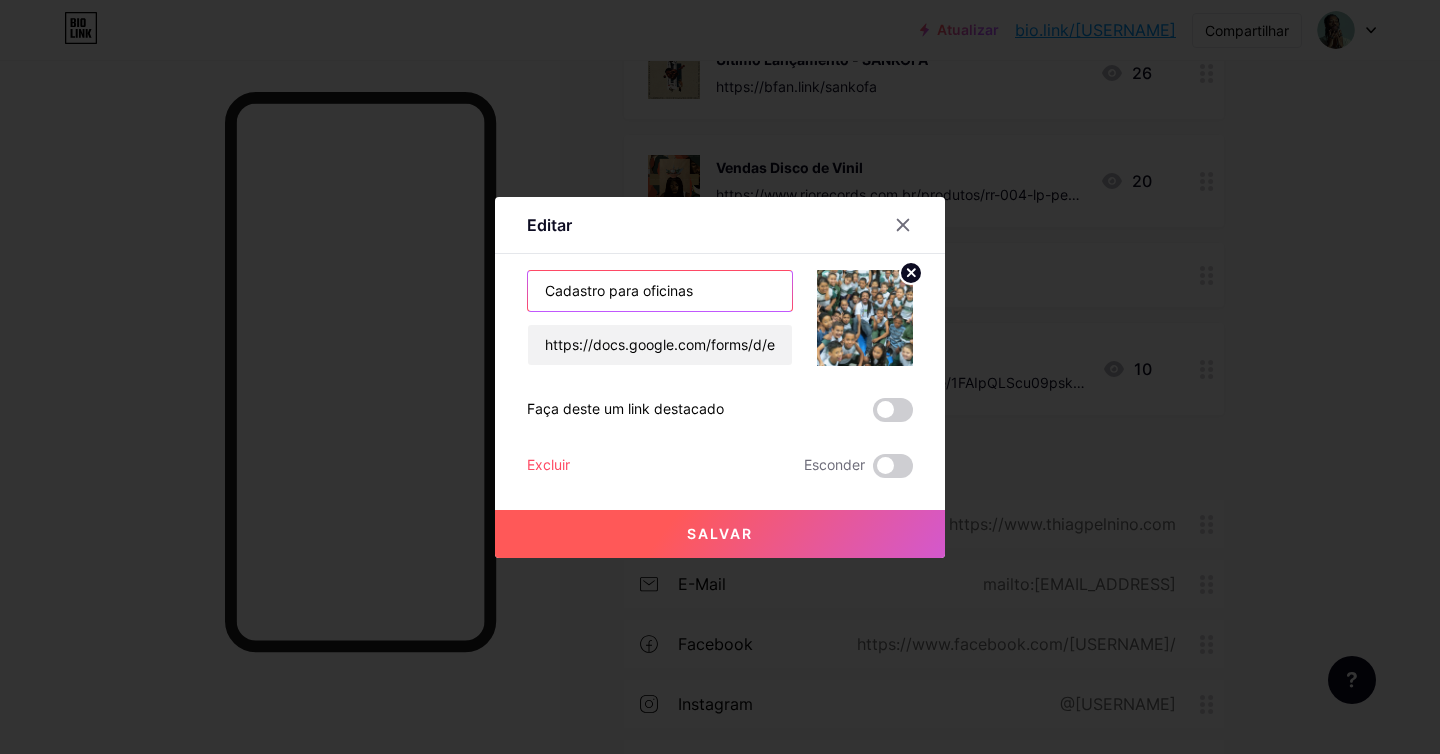 click on "Cadastro para oficinas" at bounding box center (660, 291) 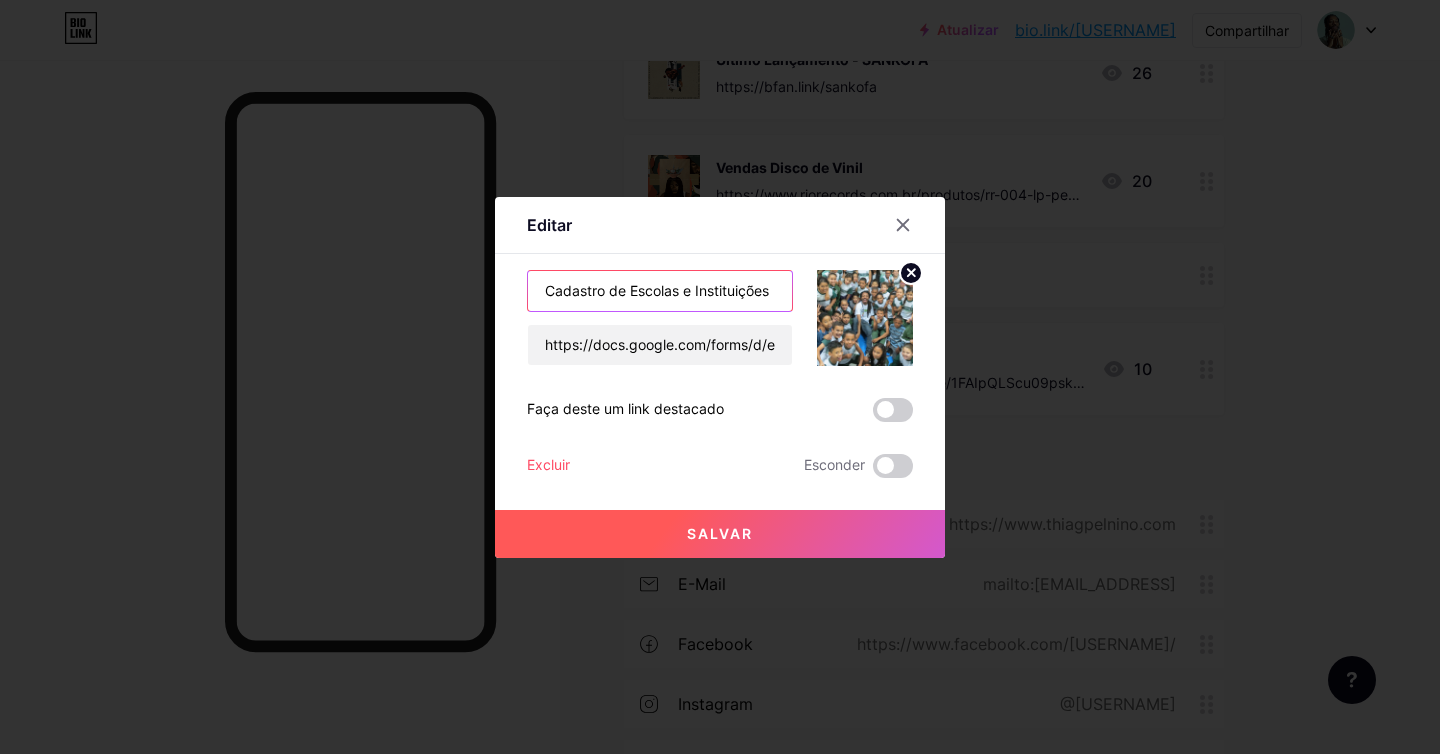 type on "Cadastro de Escolas e Instituições" 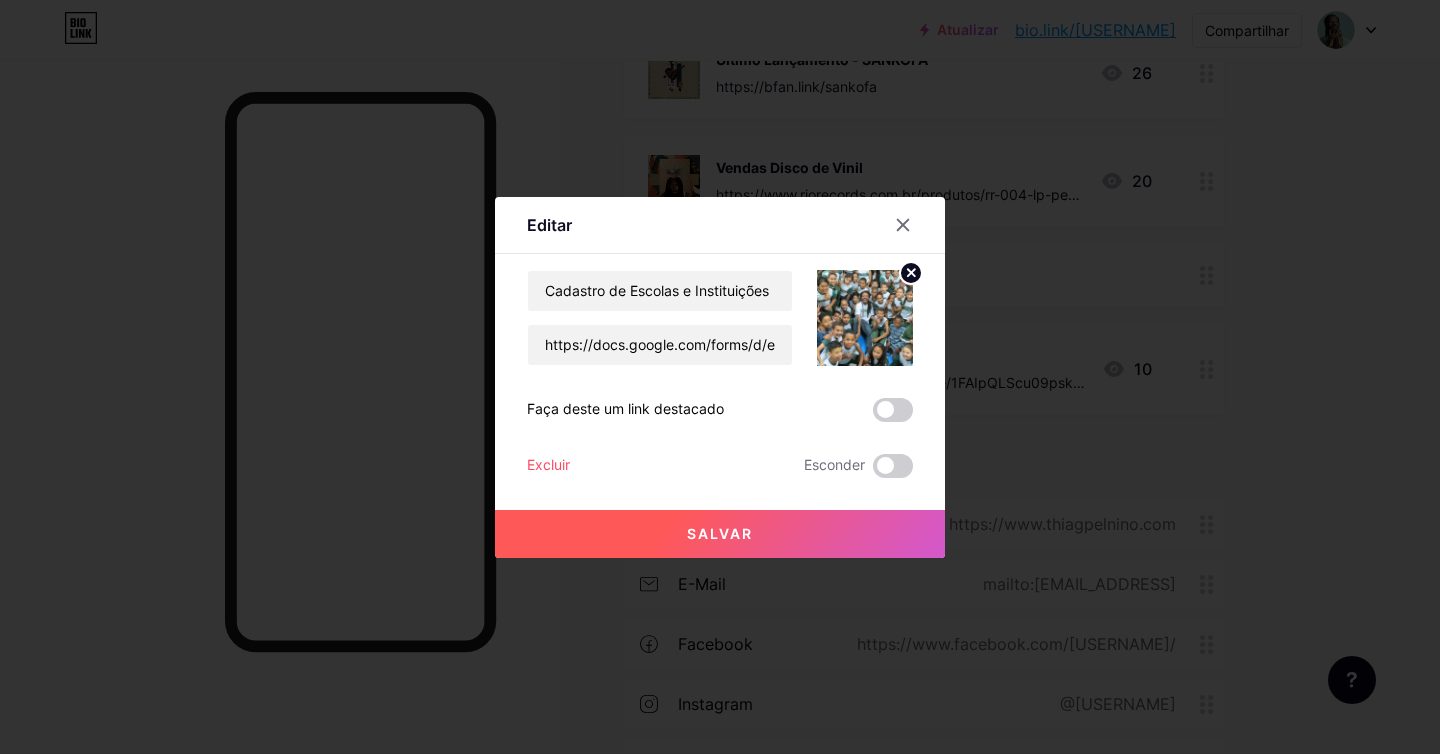 click on "Salvar" at bounding box center (720, 533) 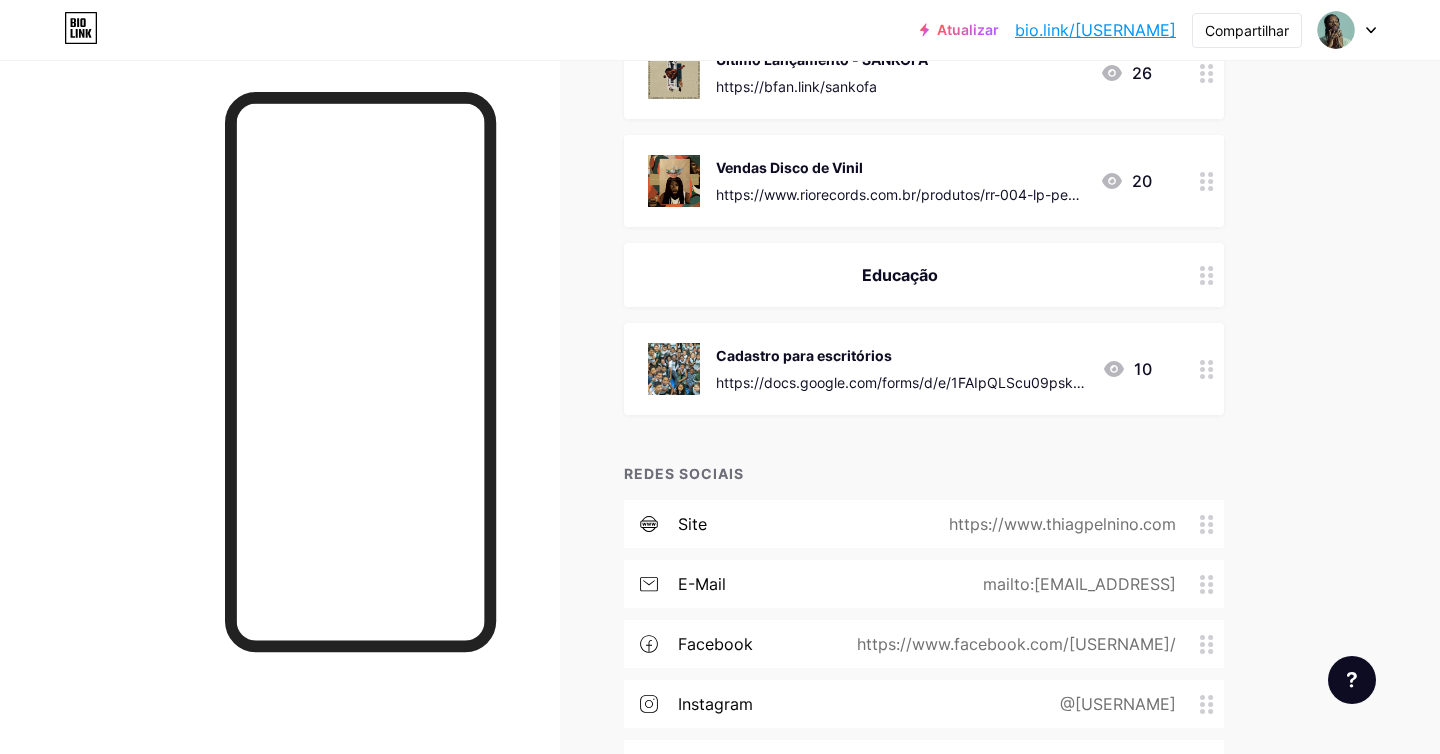 click at bounding box center (1207, 369) 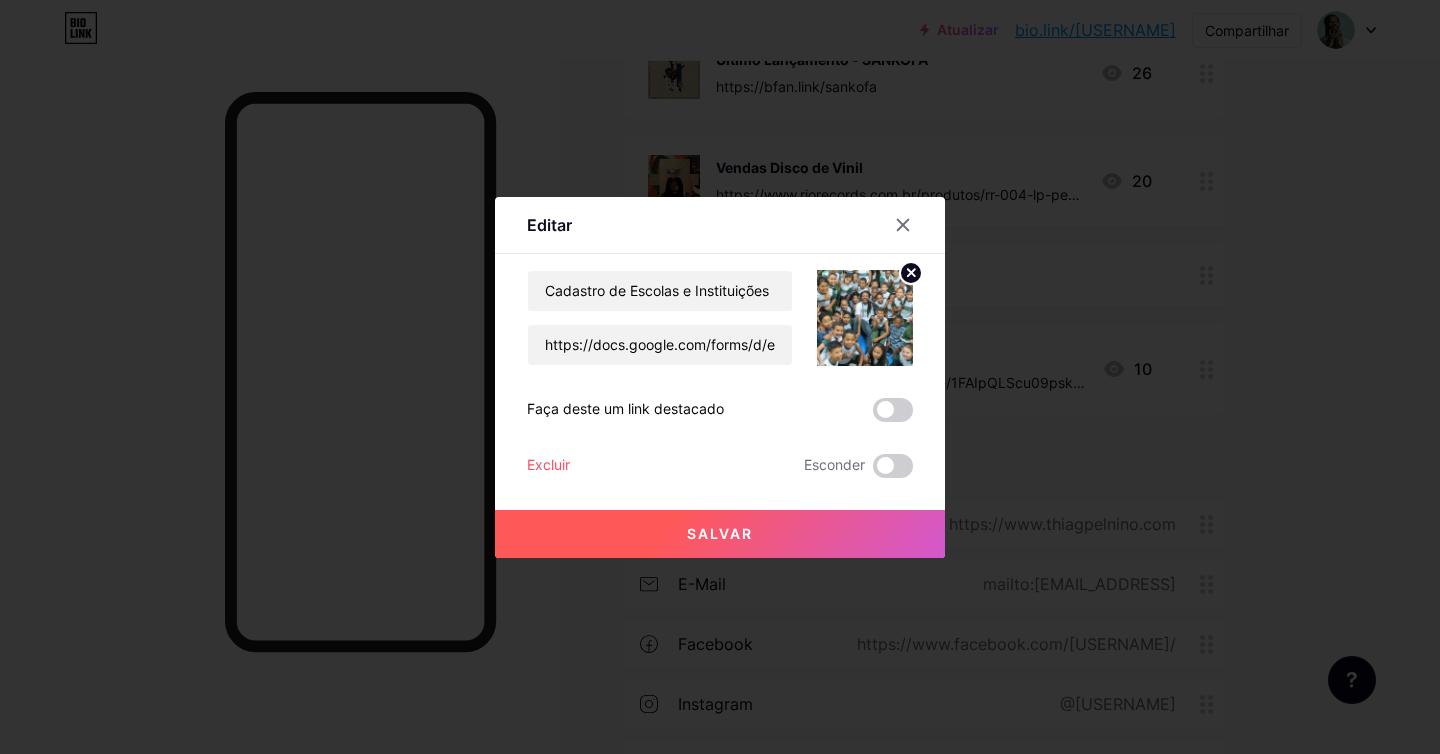 click 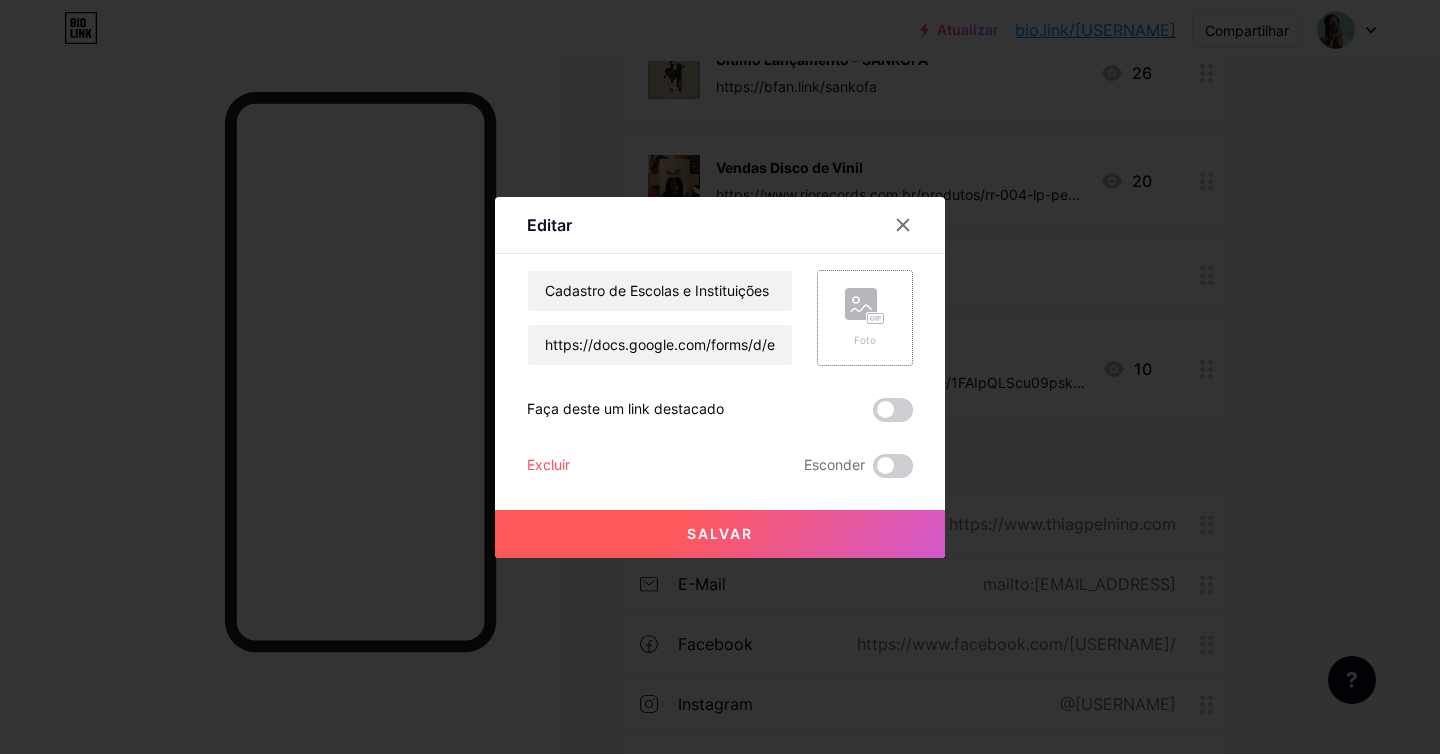 click 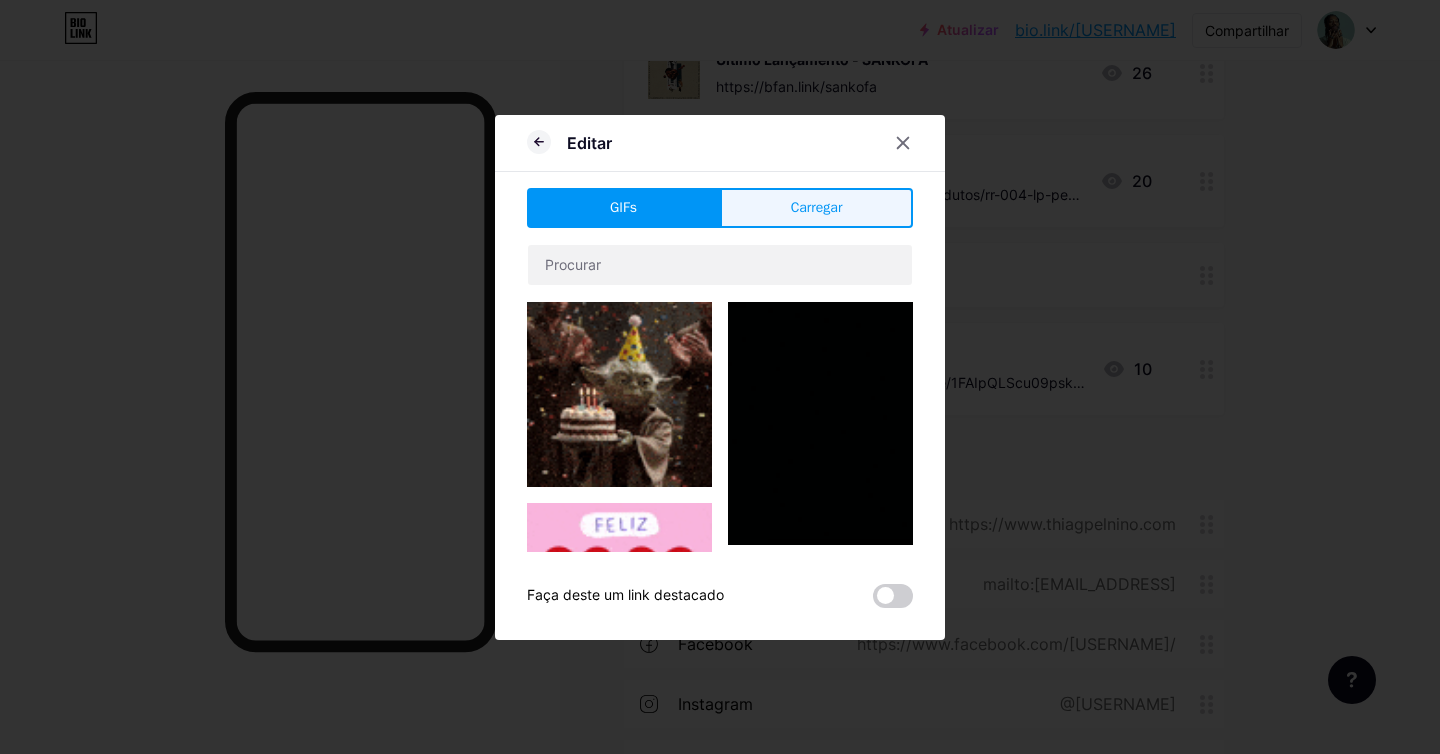 click on "Carregar" at bounding box center [817, 207] 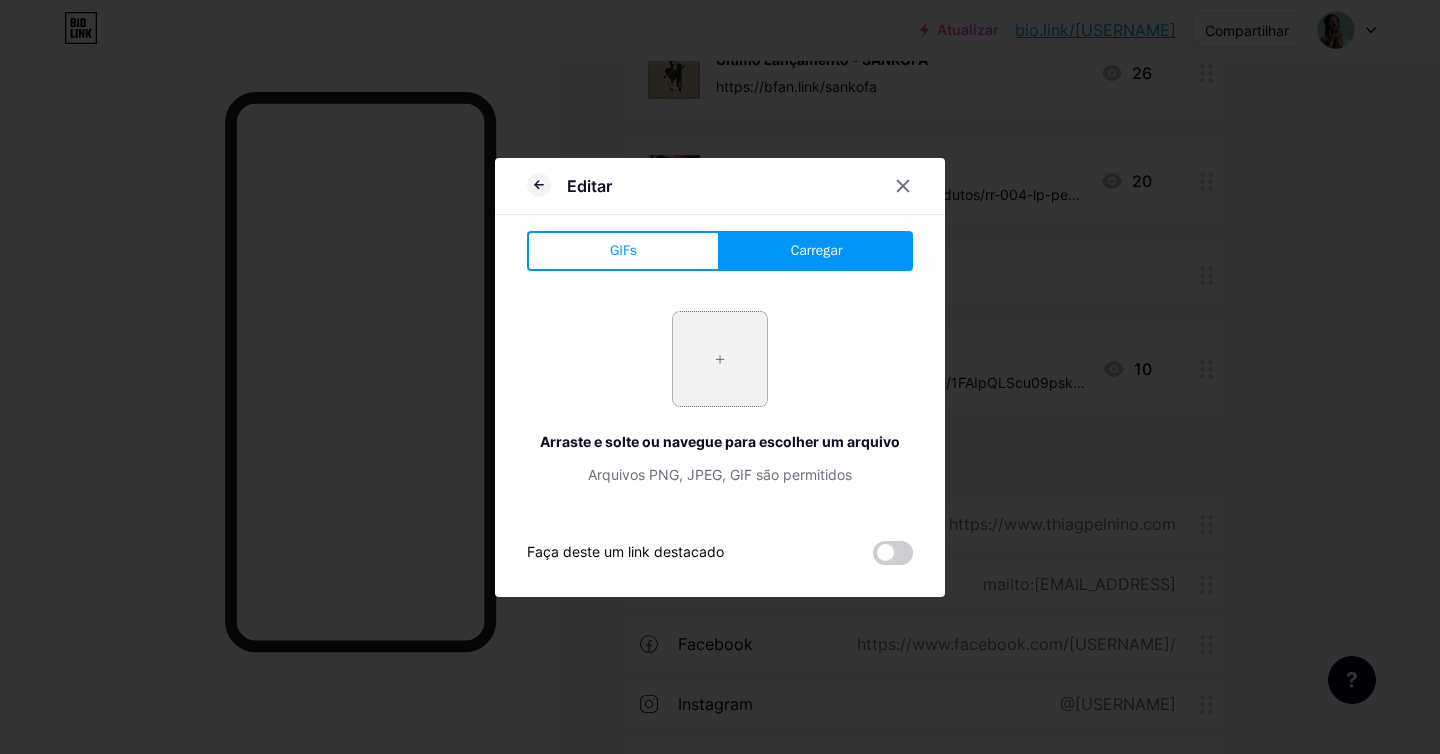 click at bounding box center (720, 359) 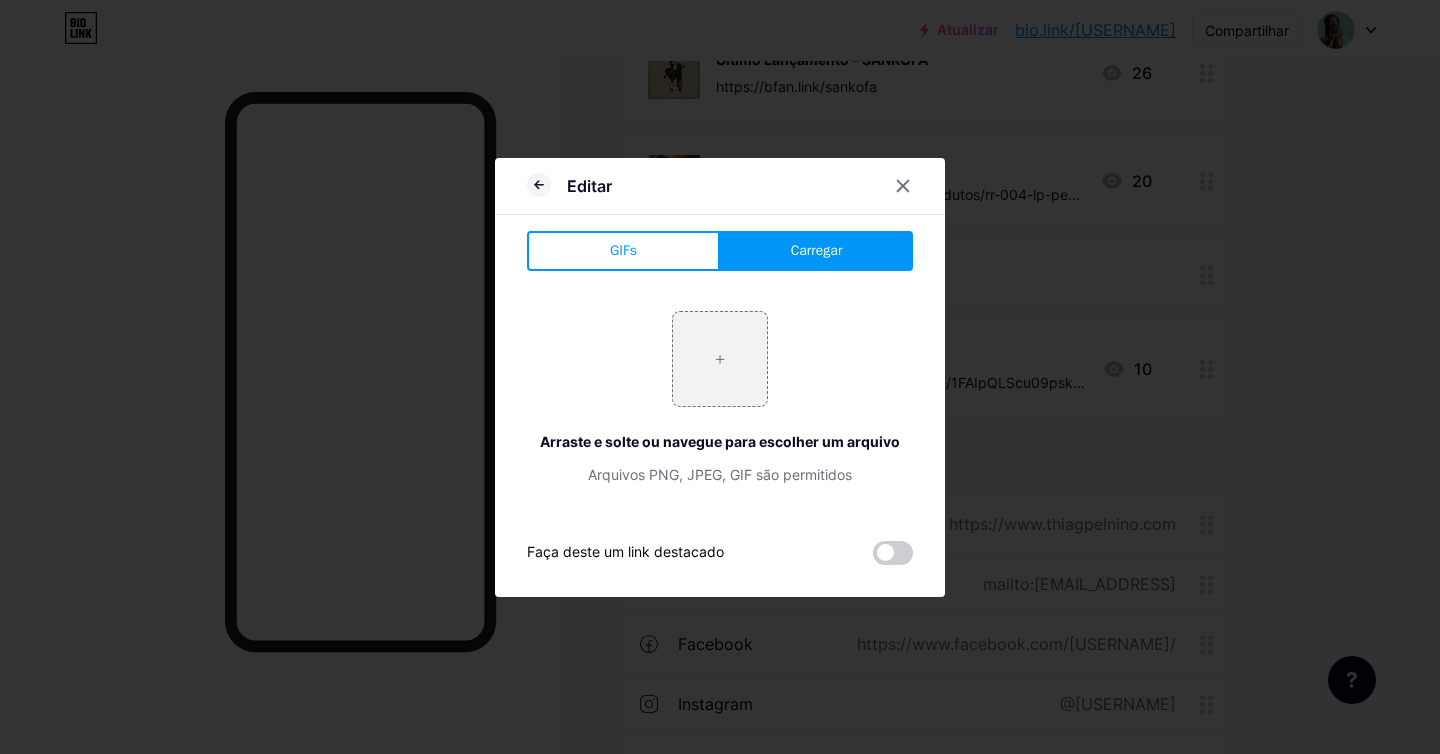 type on "C:\fakepath\RAP RIMA VERDE .png" 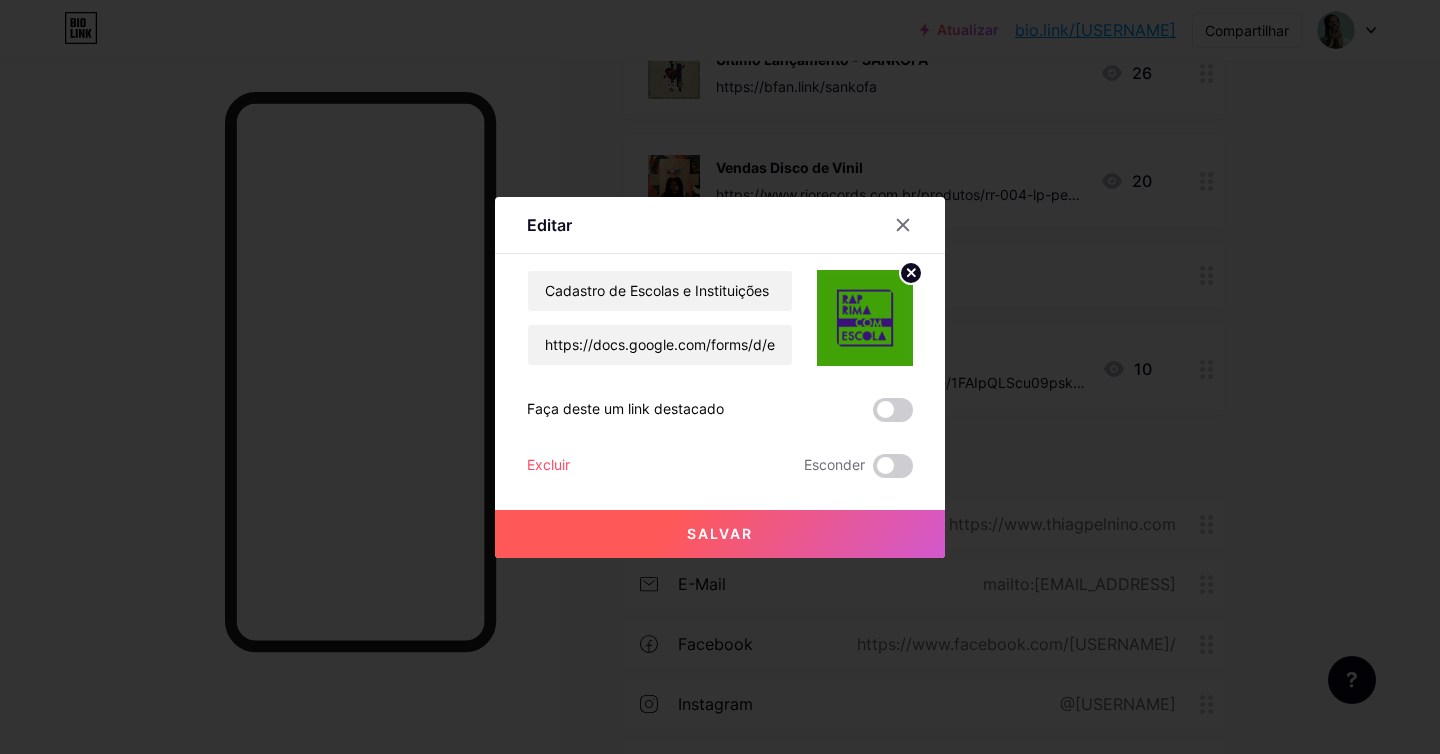 click on "Salvar" at bounding box center (720, 534) 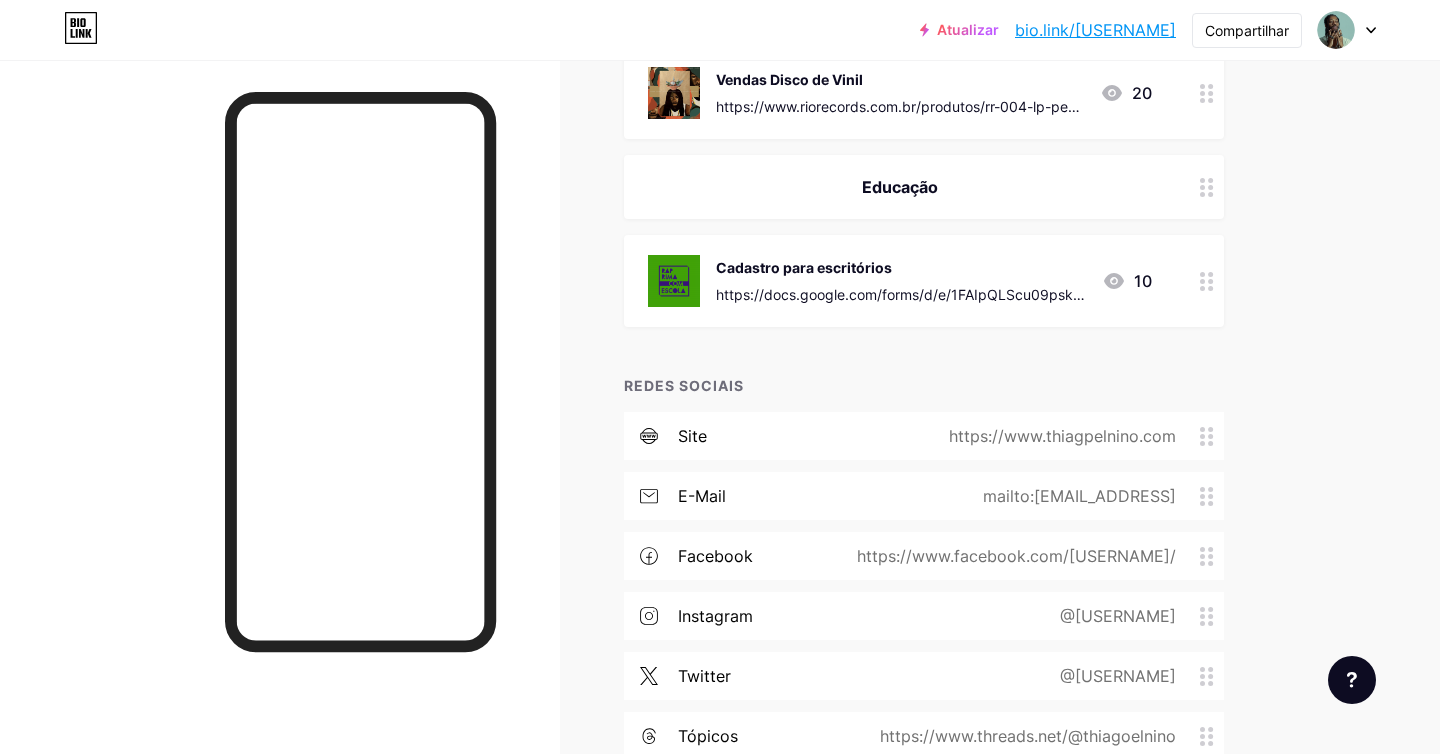 scroll, scrollTop: 311, scrollLeft: 0, axis: vertical 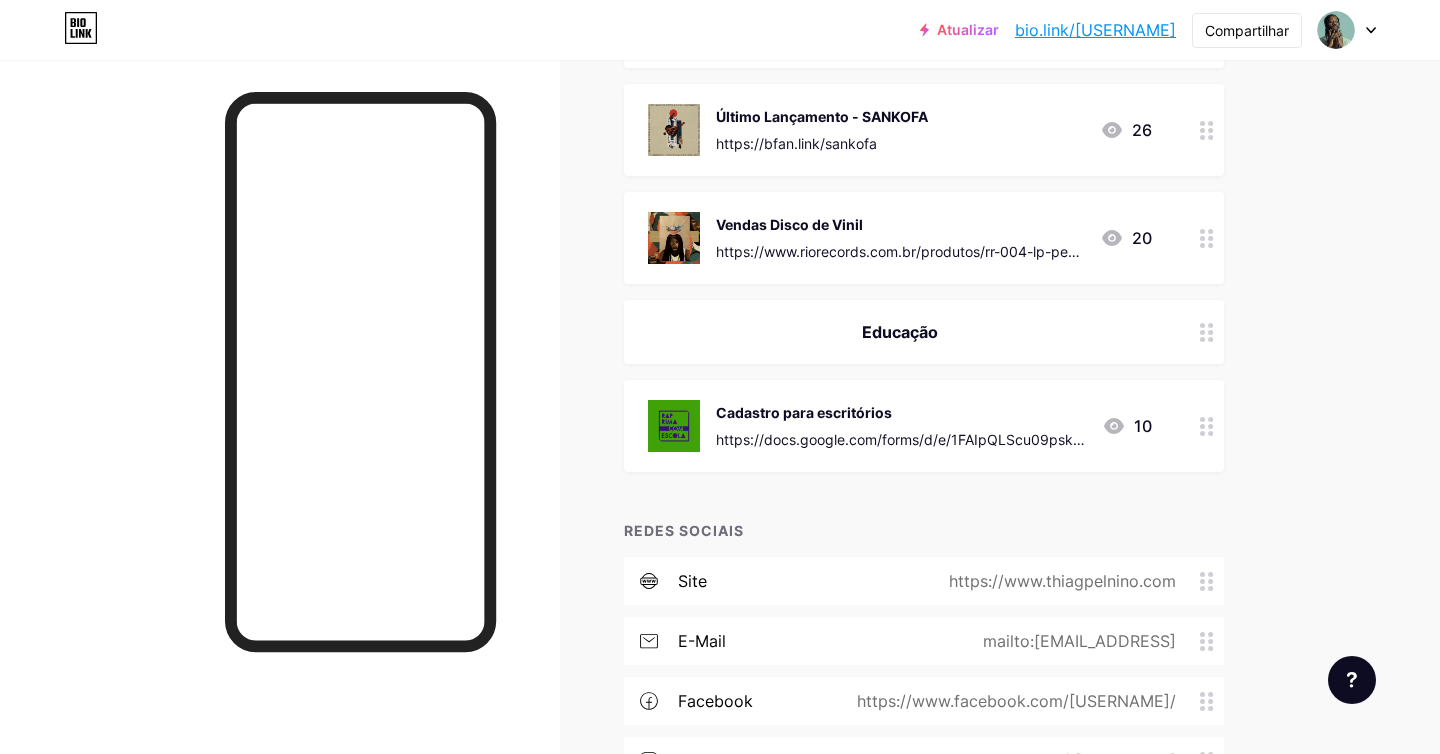 click 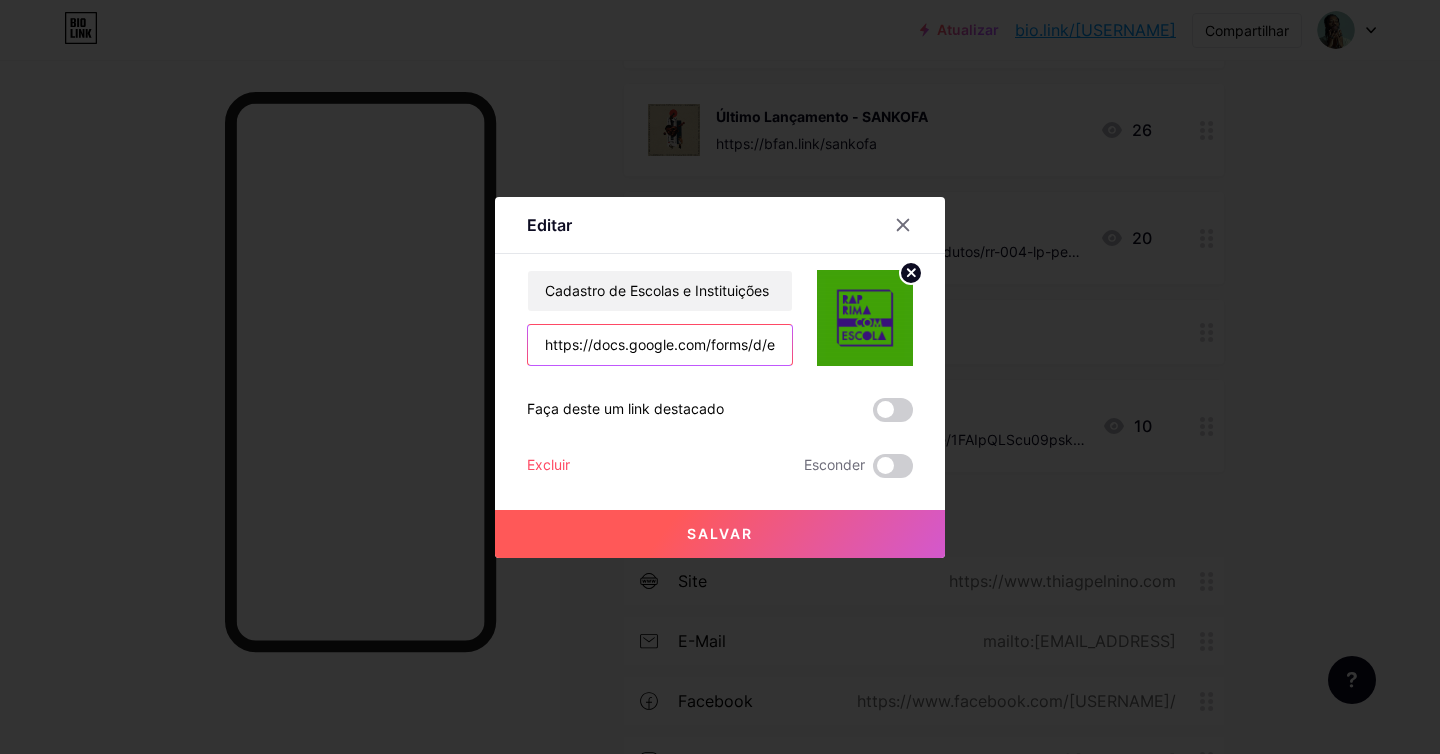 click on "https://docs.google.com/forms/d/e/1FAIpQLScu09pskdz48cC5TpydxZGrFBhRvEDvkfXEivaEBZVaSq5oWQ/viewform" at bounding box center (660, 345) 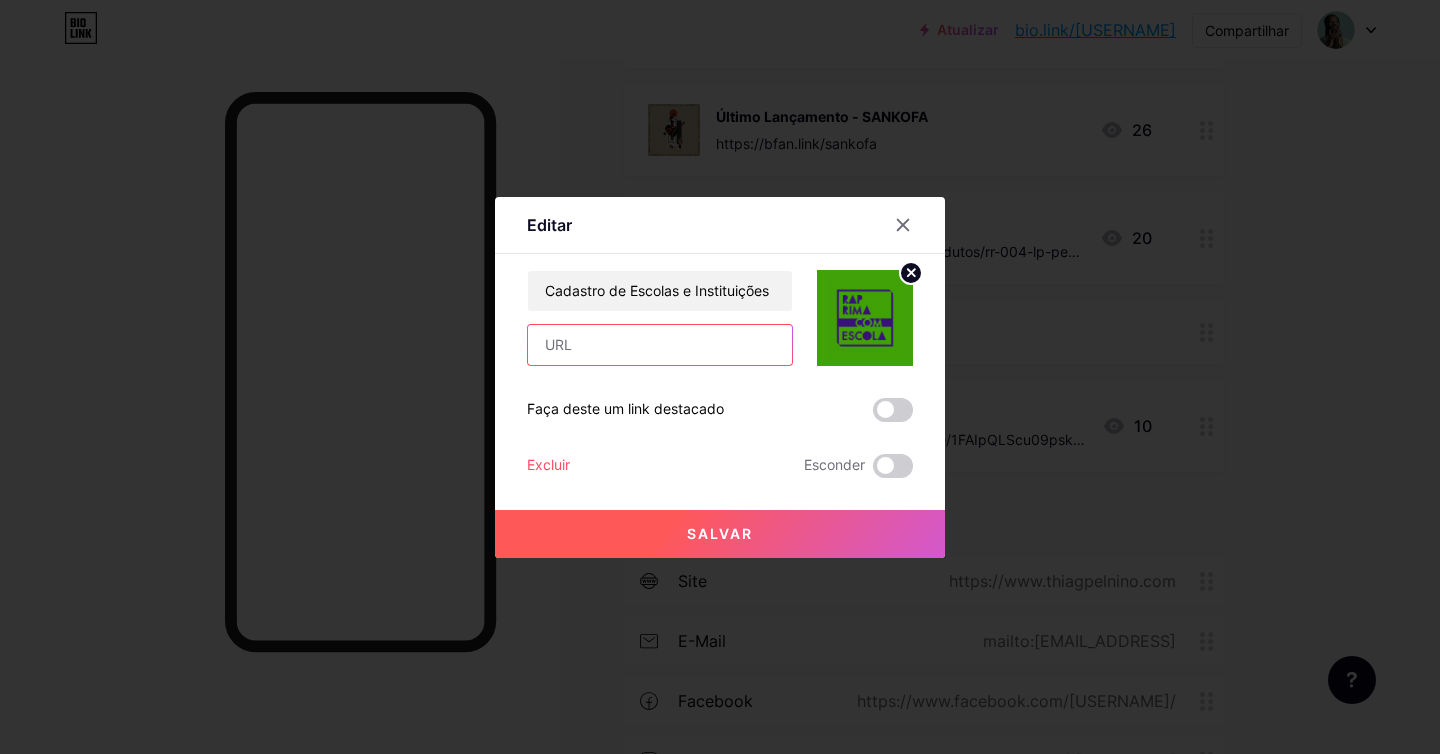 click at bounding box center [660, 345] 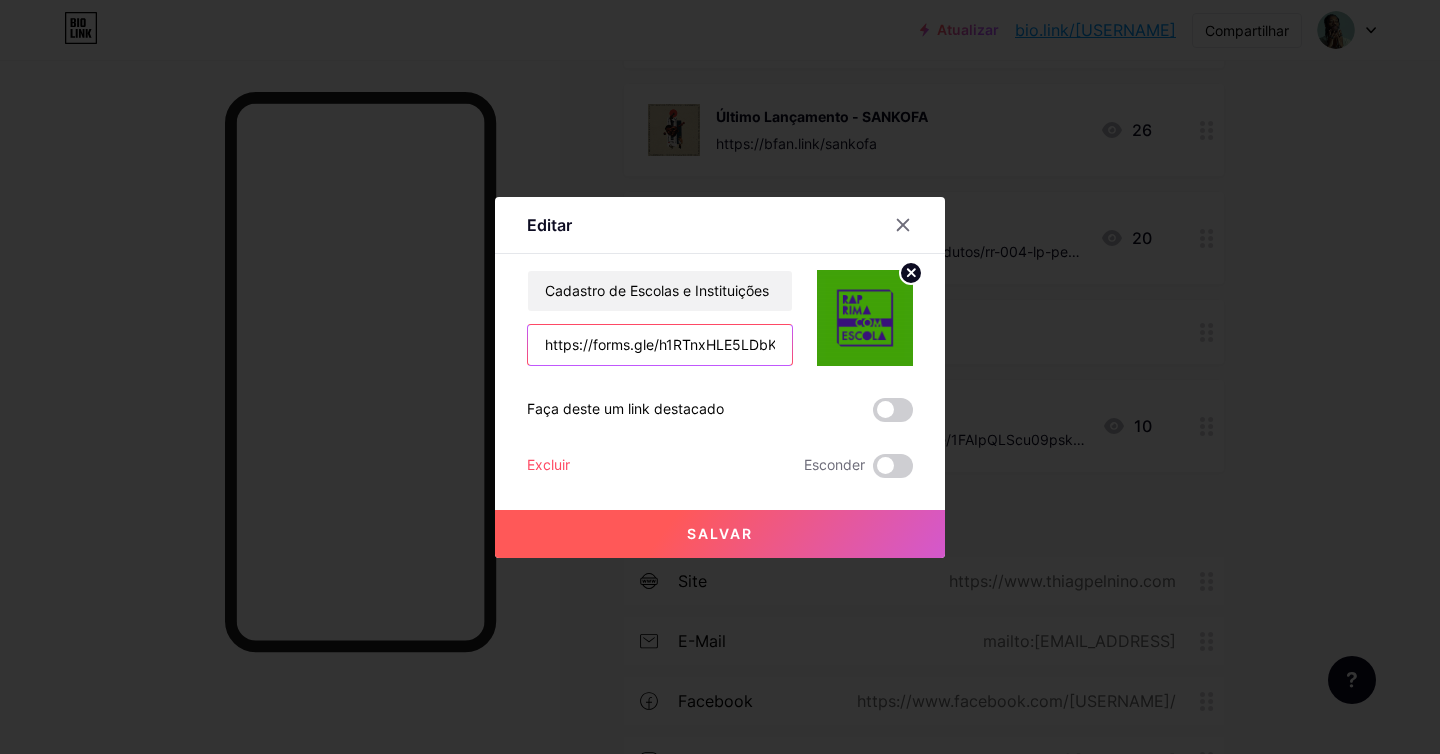 scroll, scrollTop: 0, scrollLeft: 27, axis: horizontal 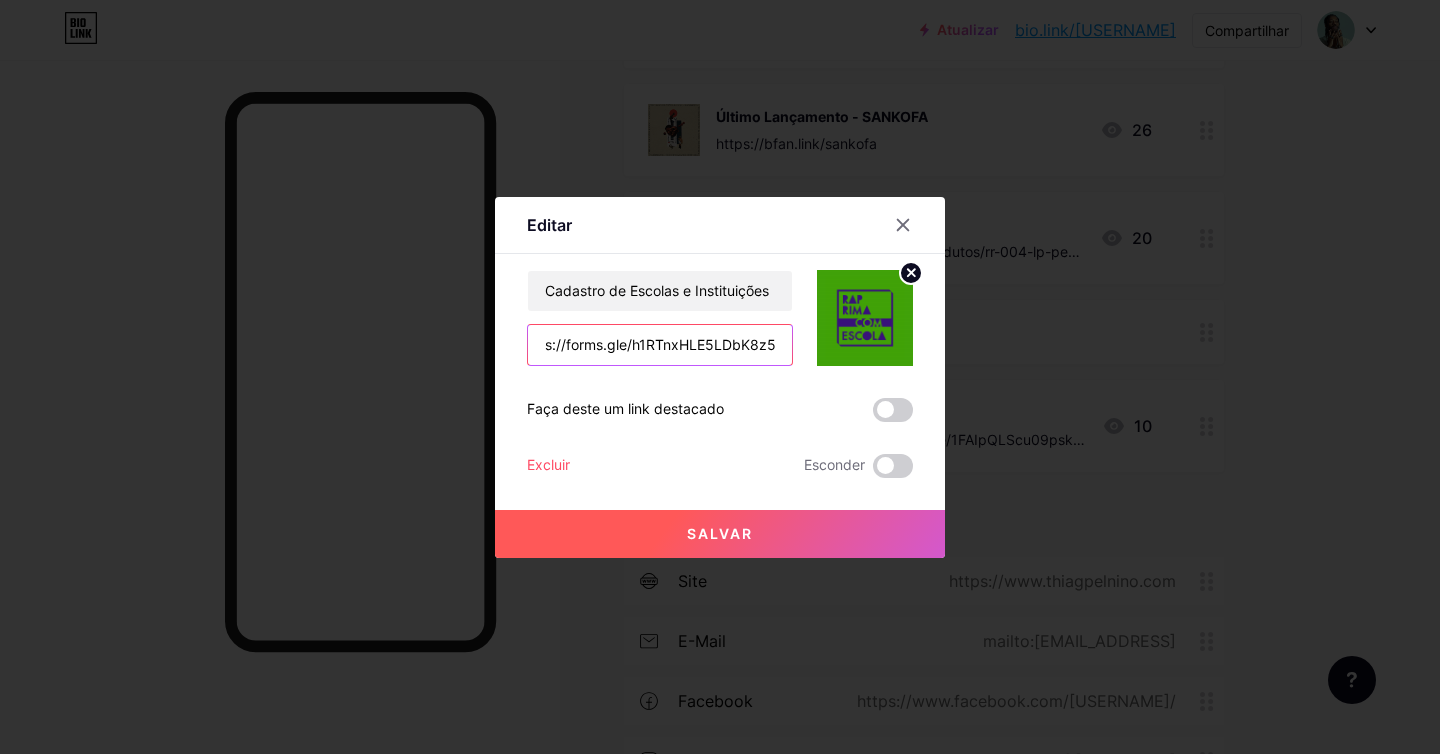 type on "https://forms.gle/h1RTnxHLE5LDbK8z5" 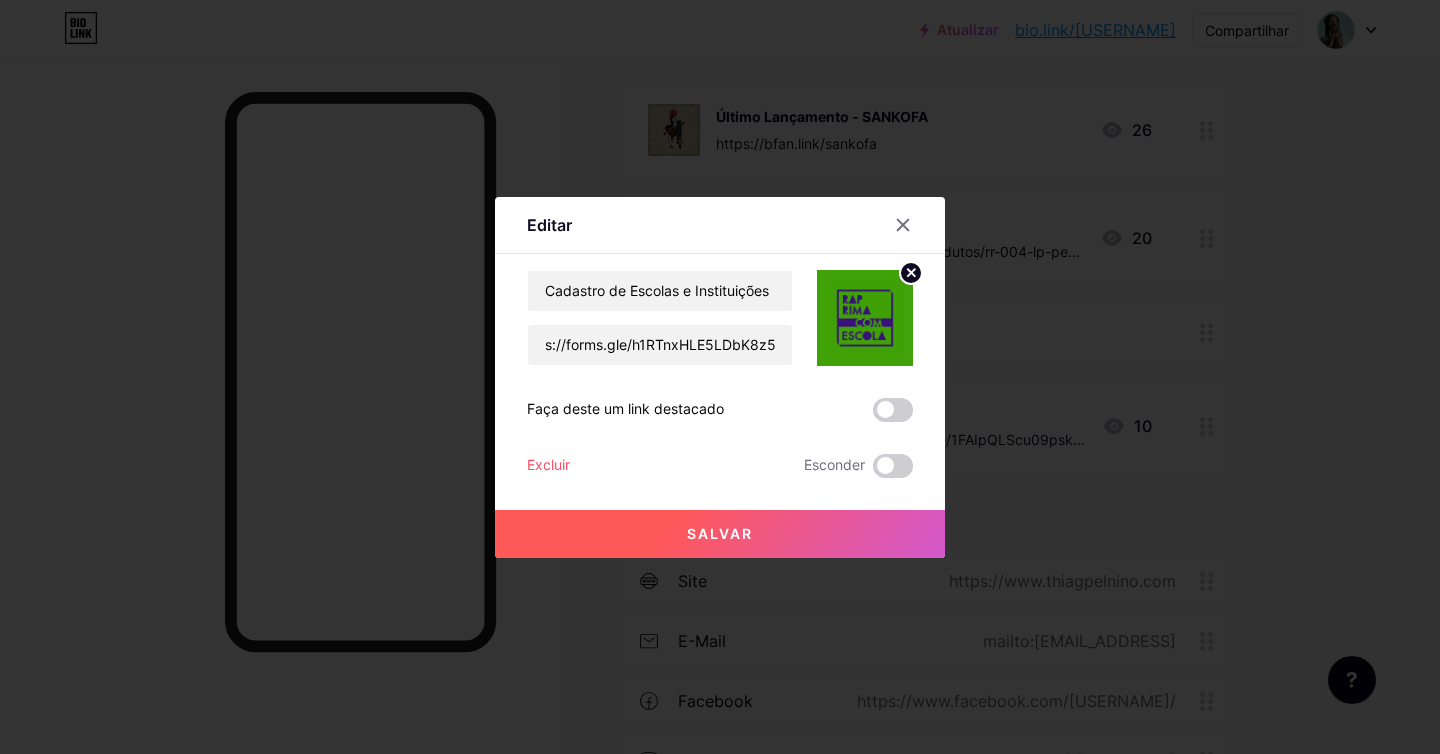 click on "Salvar" at bounding box center [720, 533] 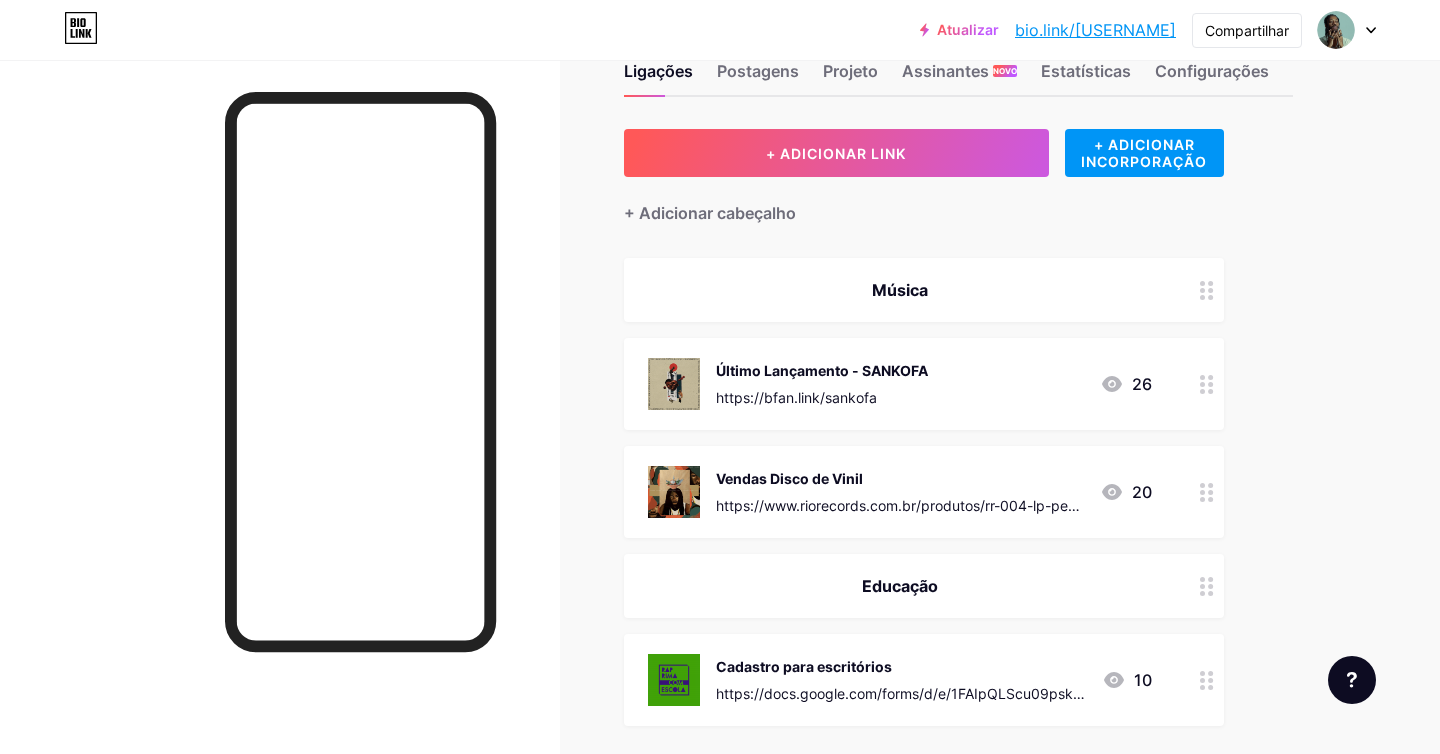 scroll, scrollTop: 54, scrollLeft: 0, axis: vertical 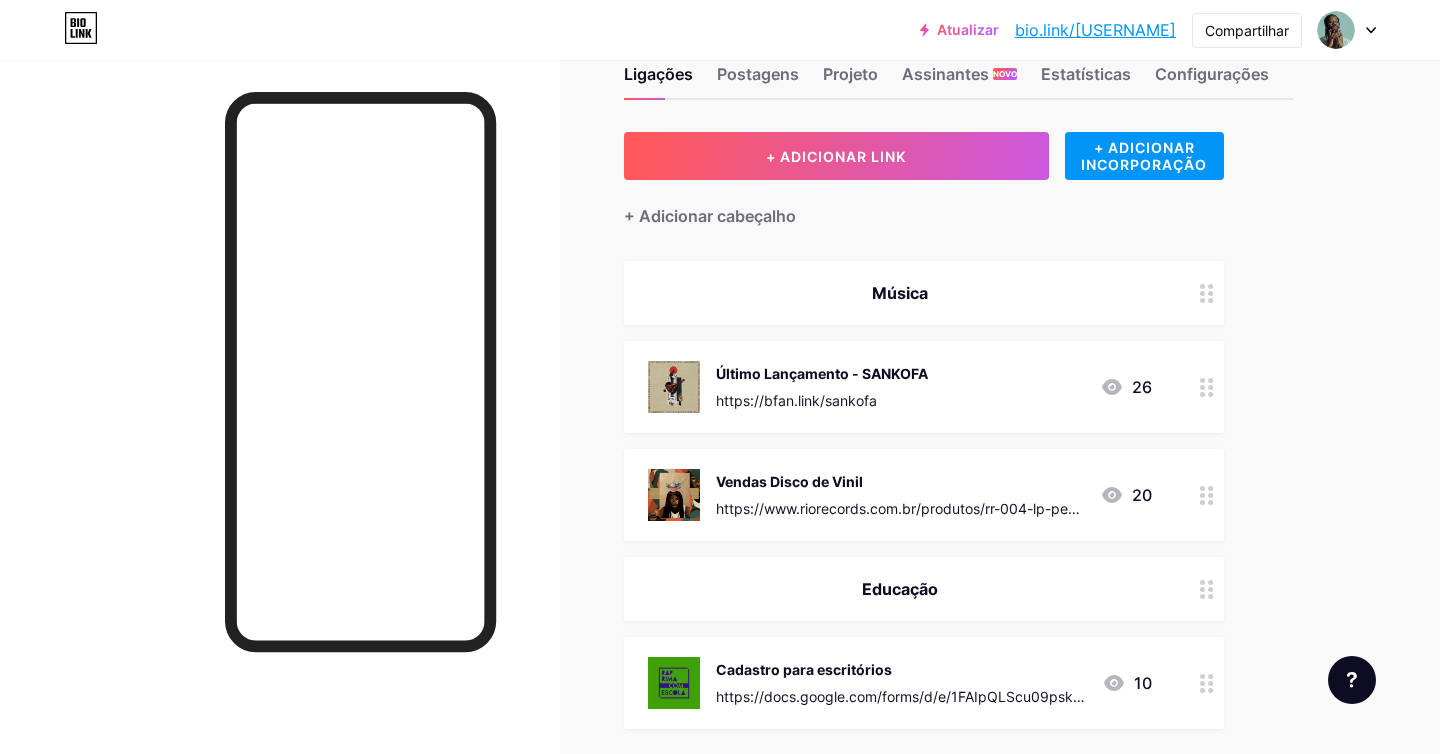 click 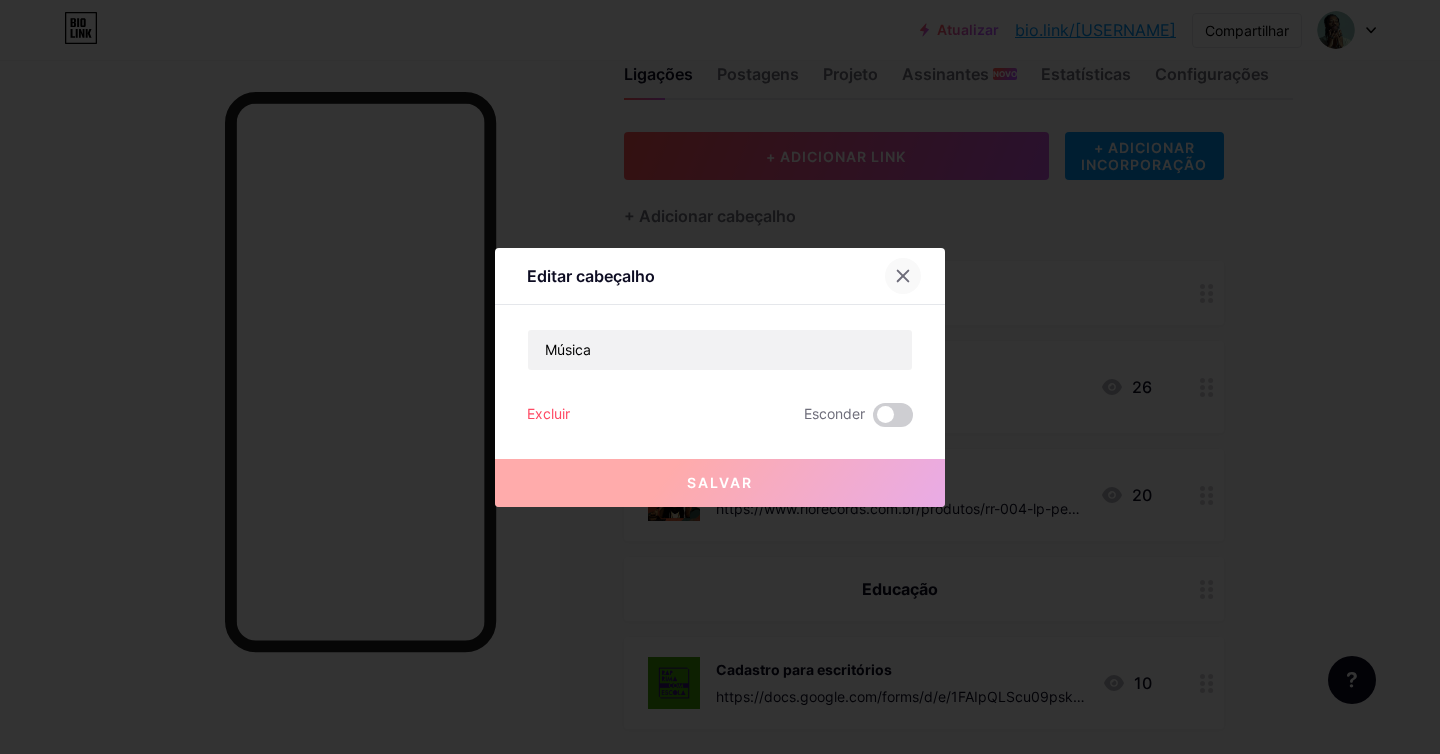 click at bounding box center [903, 276] 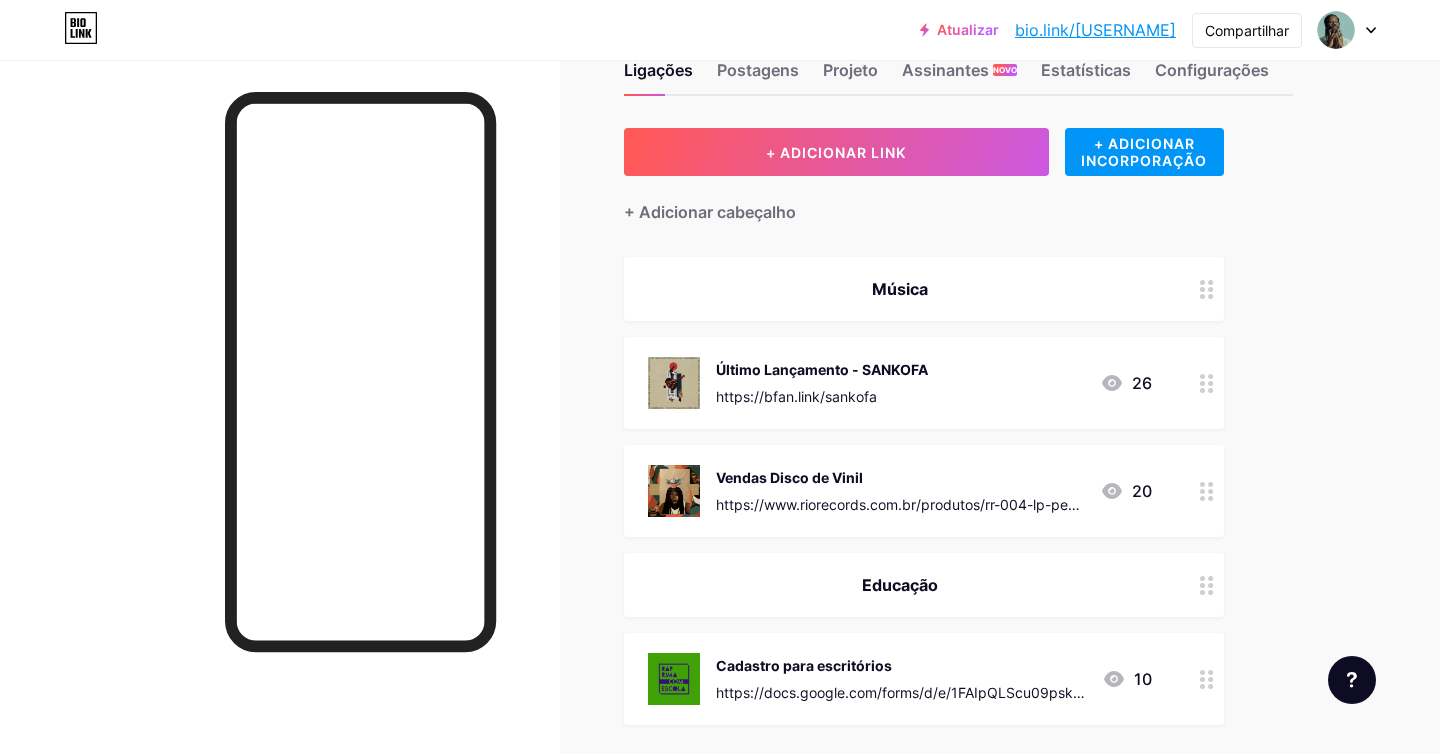 scroll, scrollTop: 59, scrollLeft: 0, axis: vertical 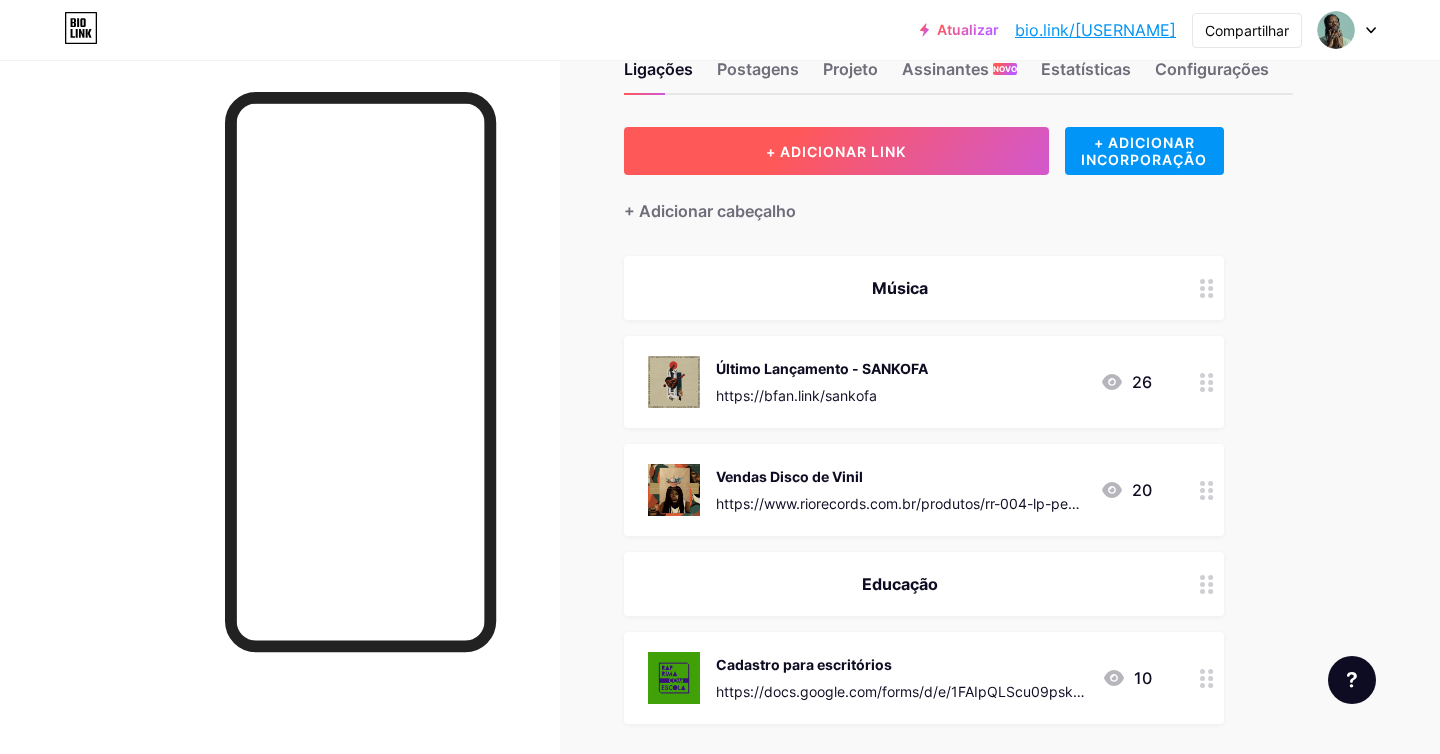 click on "+ ADICIONAR LINK" at bounding box center [836, 151] 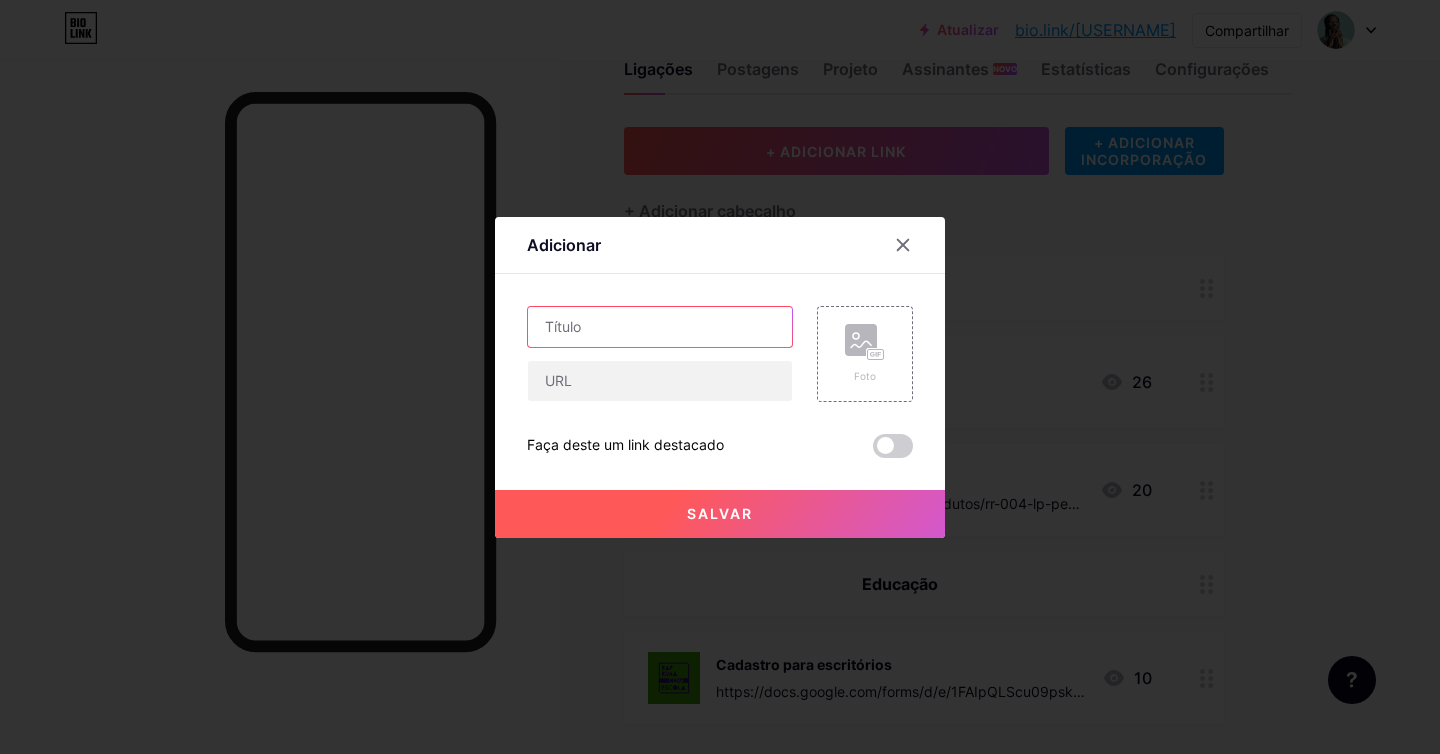 click at bounding box center [660, 327] 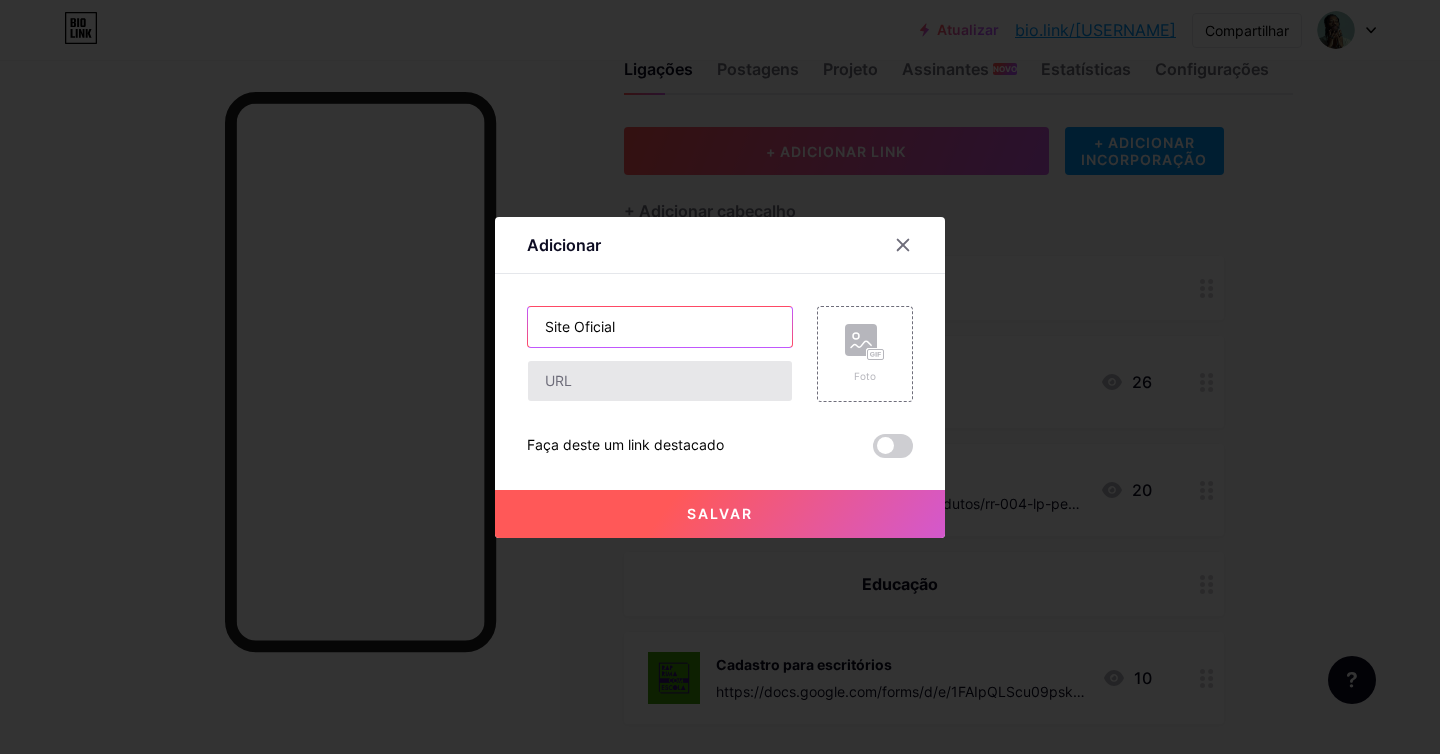 type on "Site Oficial" 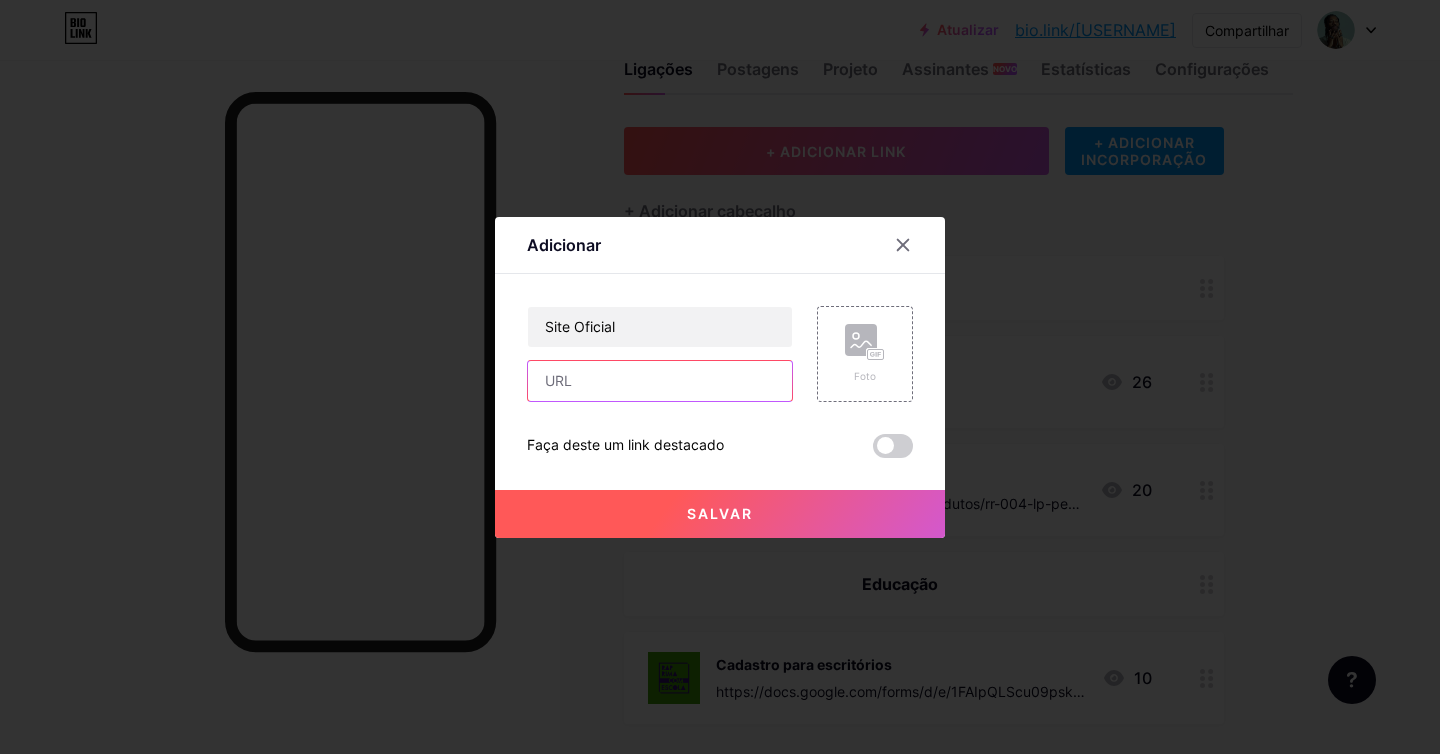 click at bounding box center [660, 381] 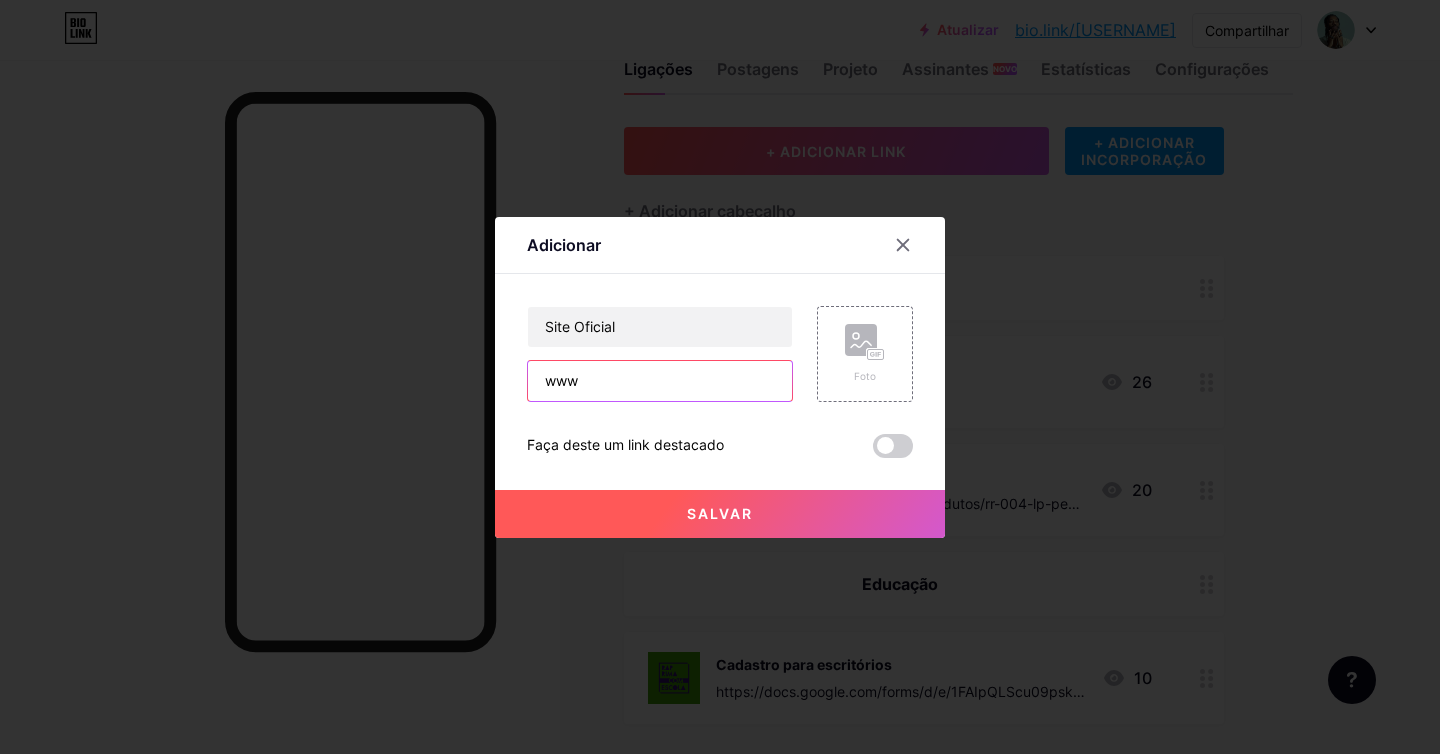 click on "www" at bounding box center [660, 381] 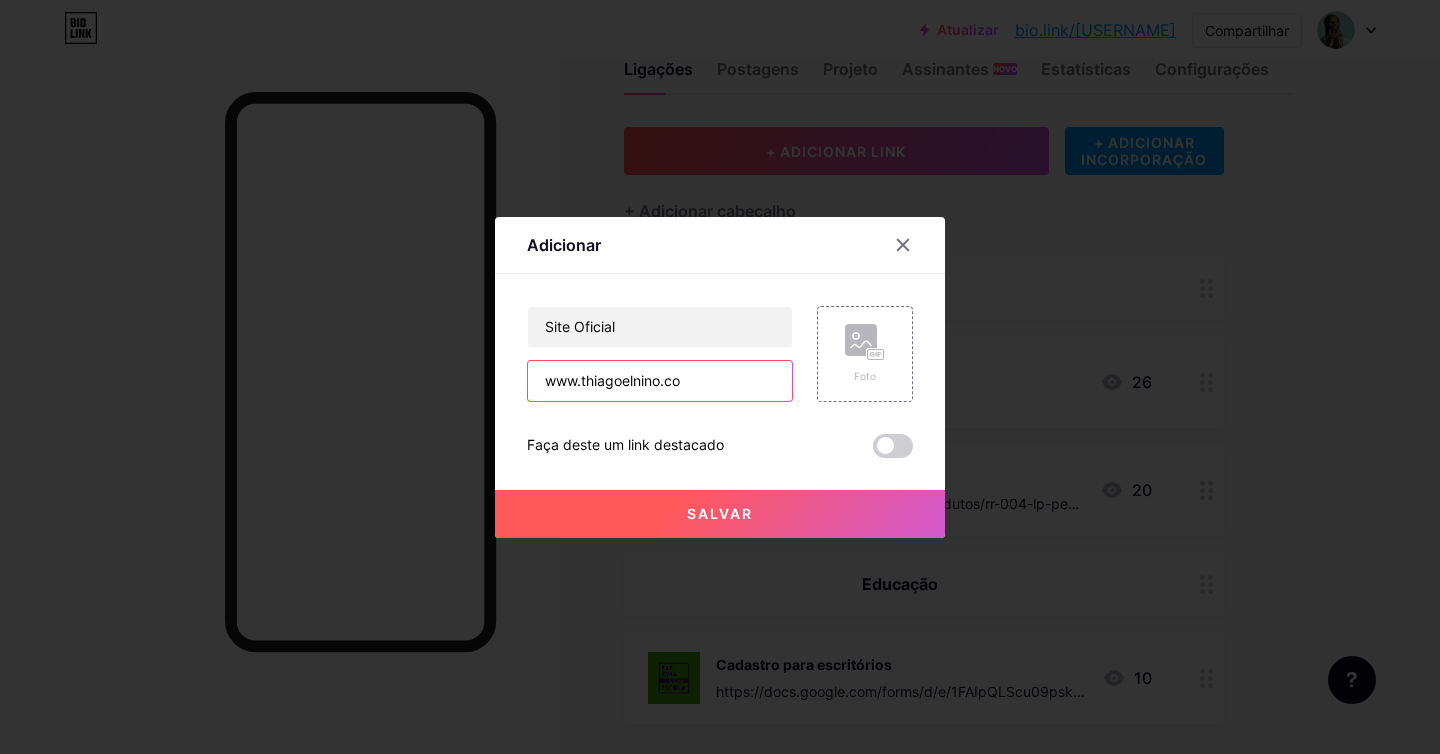 type on "www.thiagoelnino.com" 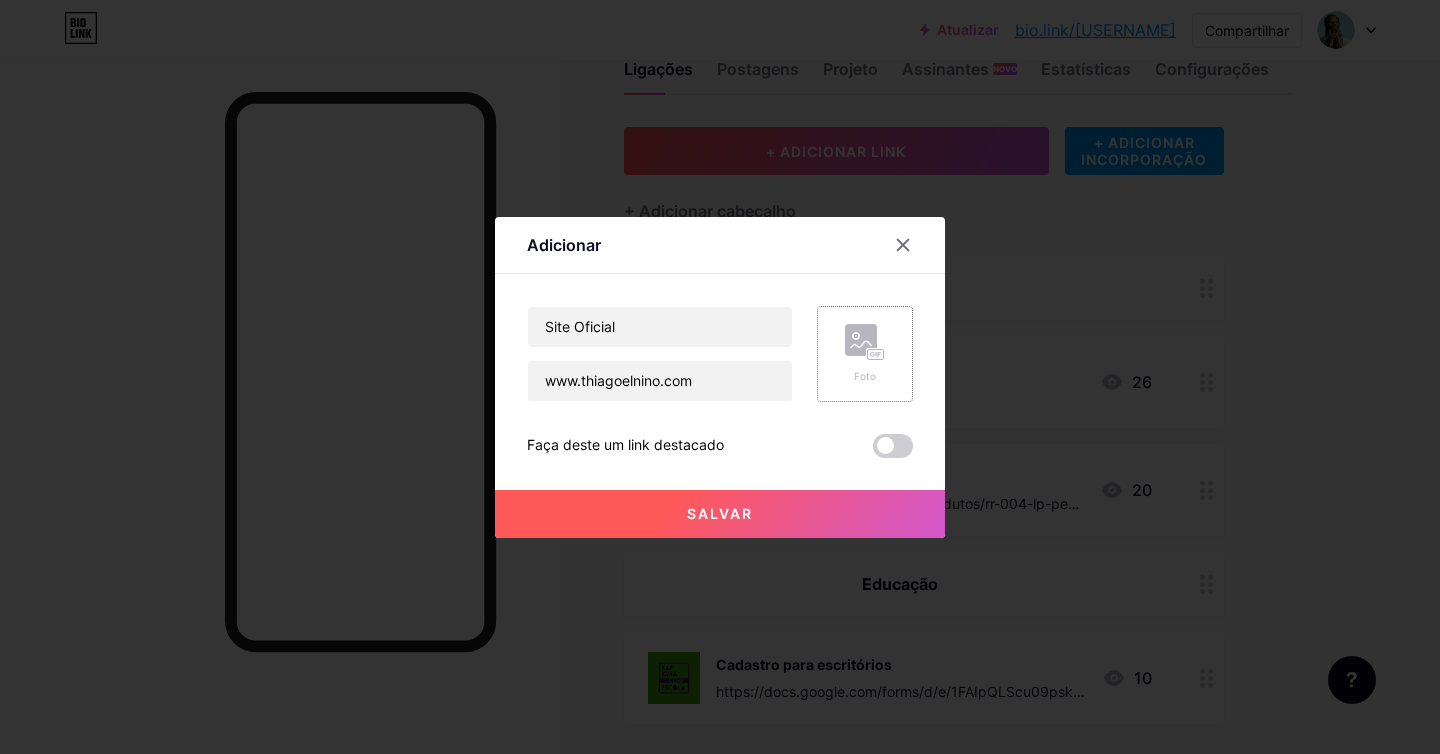 click 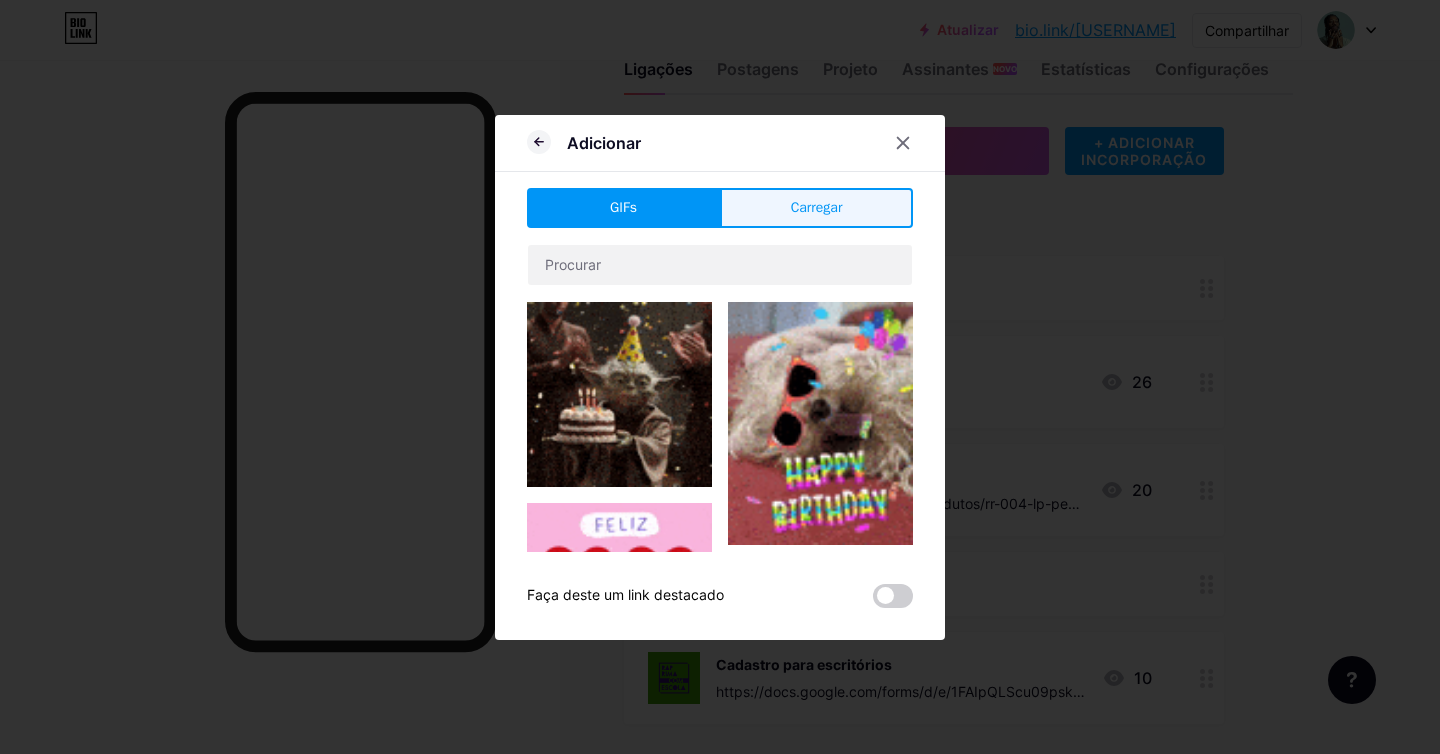 click on "Carregar" at bounding box center [817, 207] 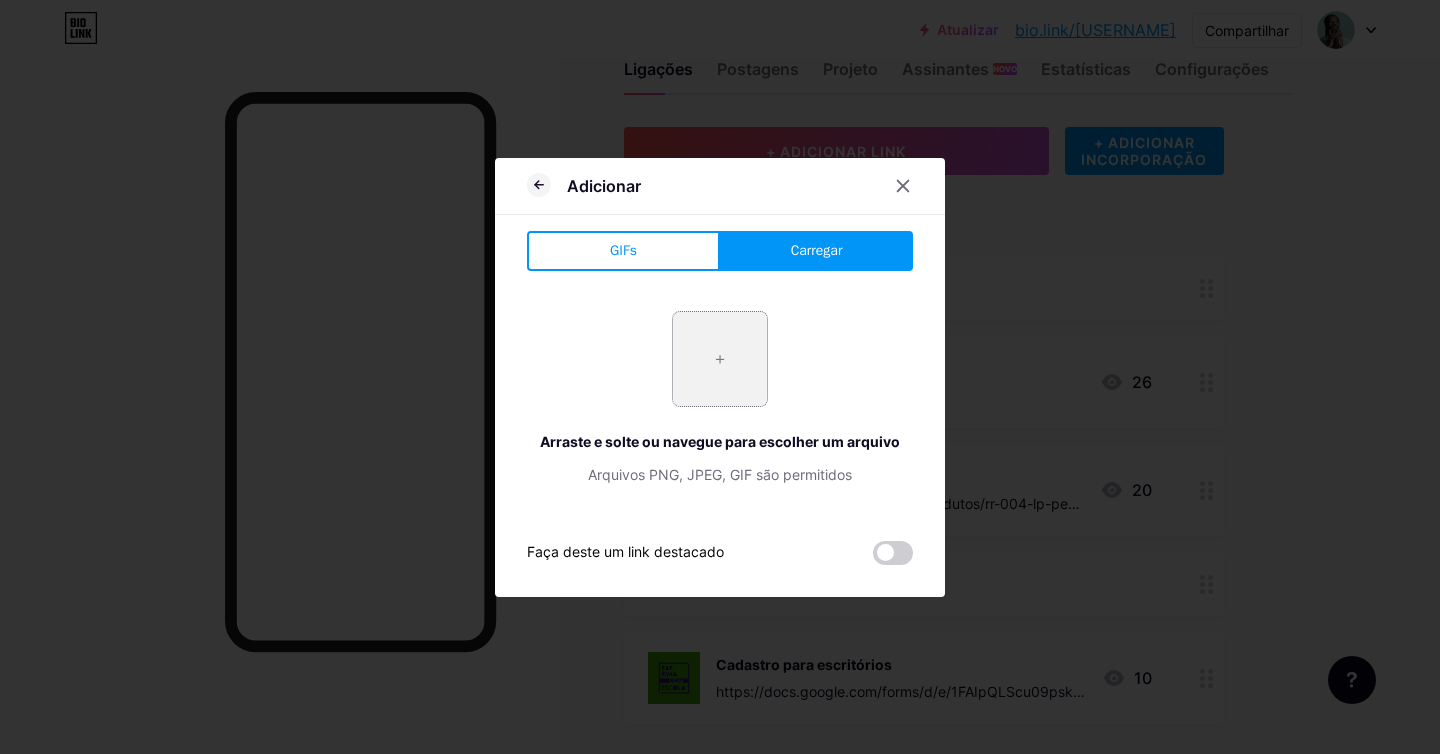 click at bounding box center [720, 359] 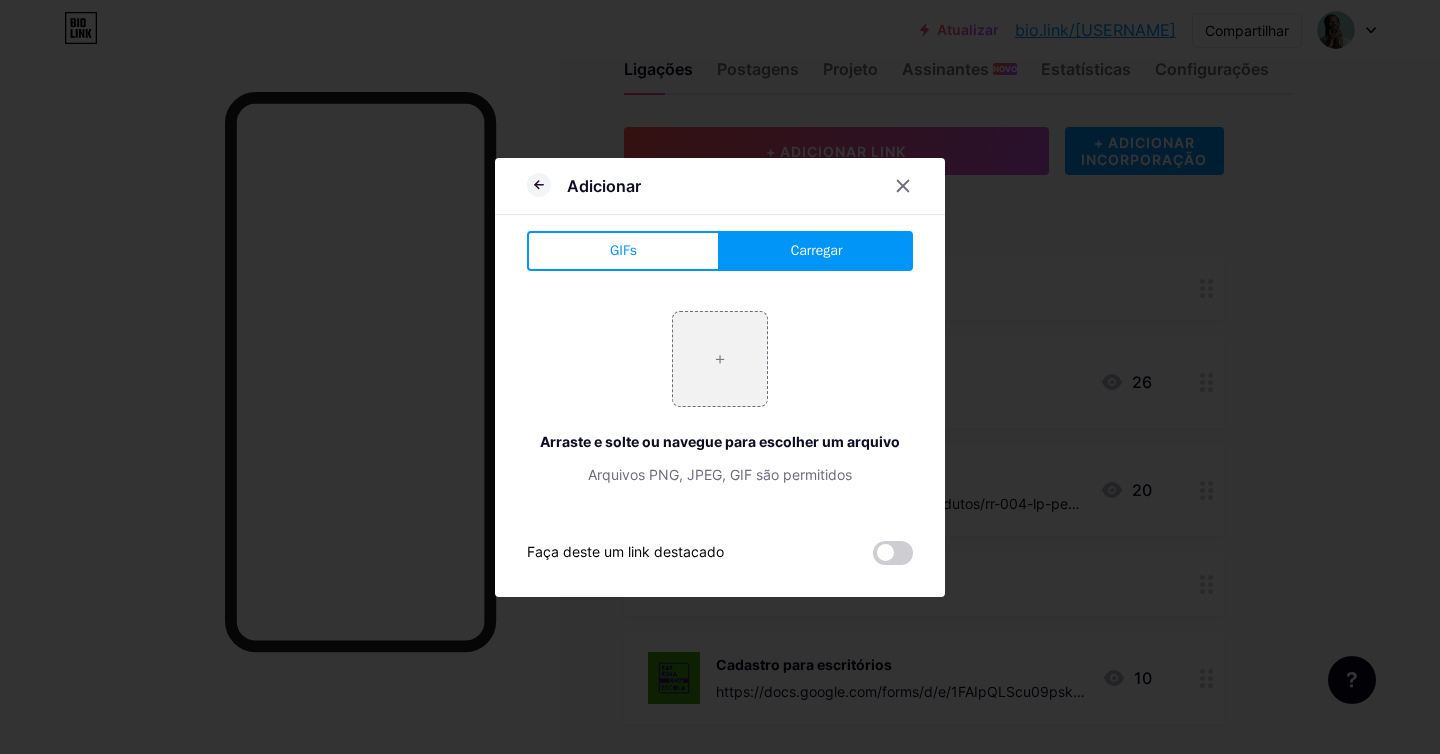 type on "C:\fakepath\Por [PERSON] [NUMBER].jpeg" 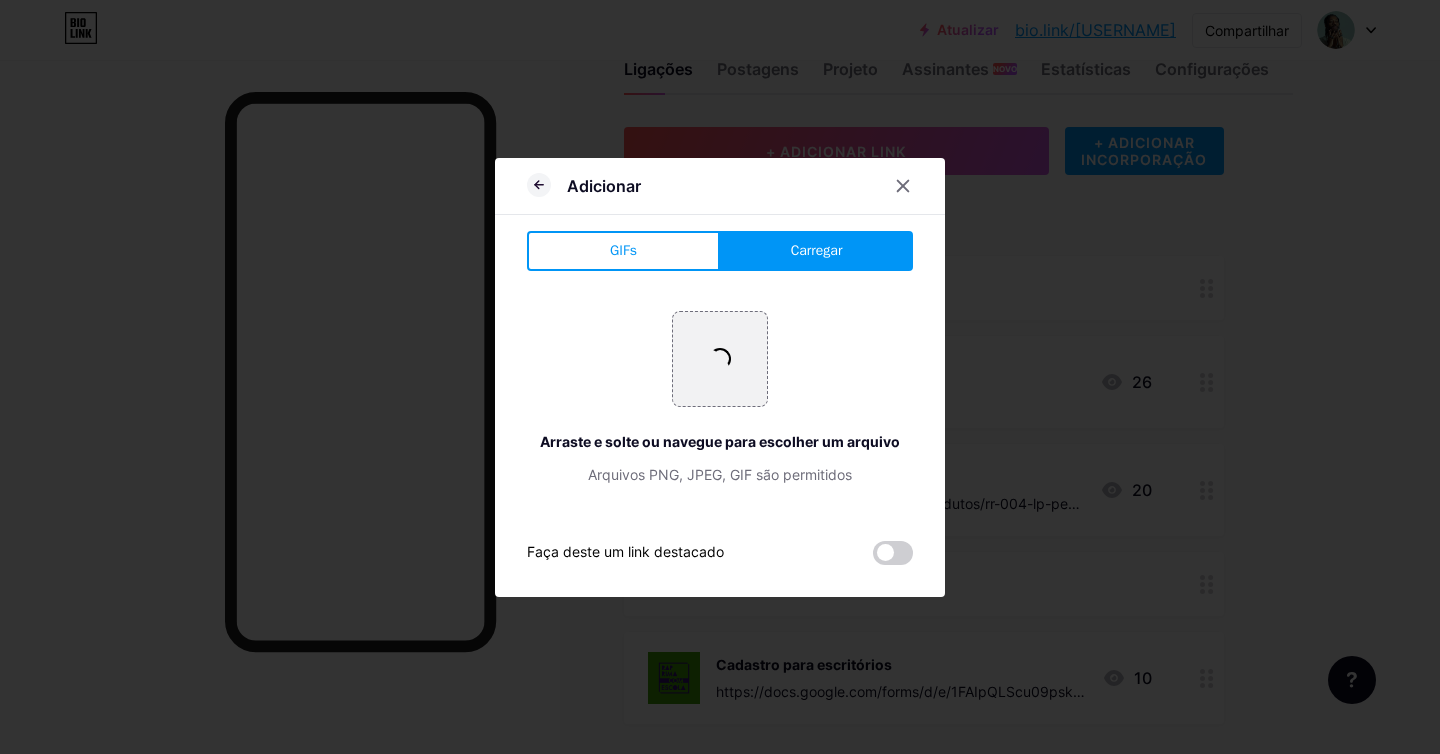 click on "Carregar" at bounding box center [817, 250] 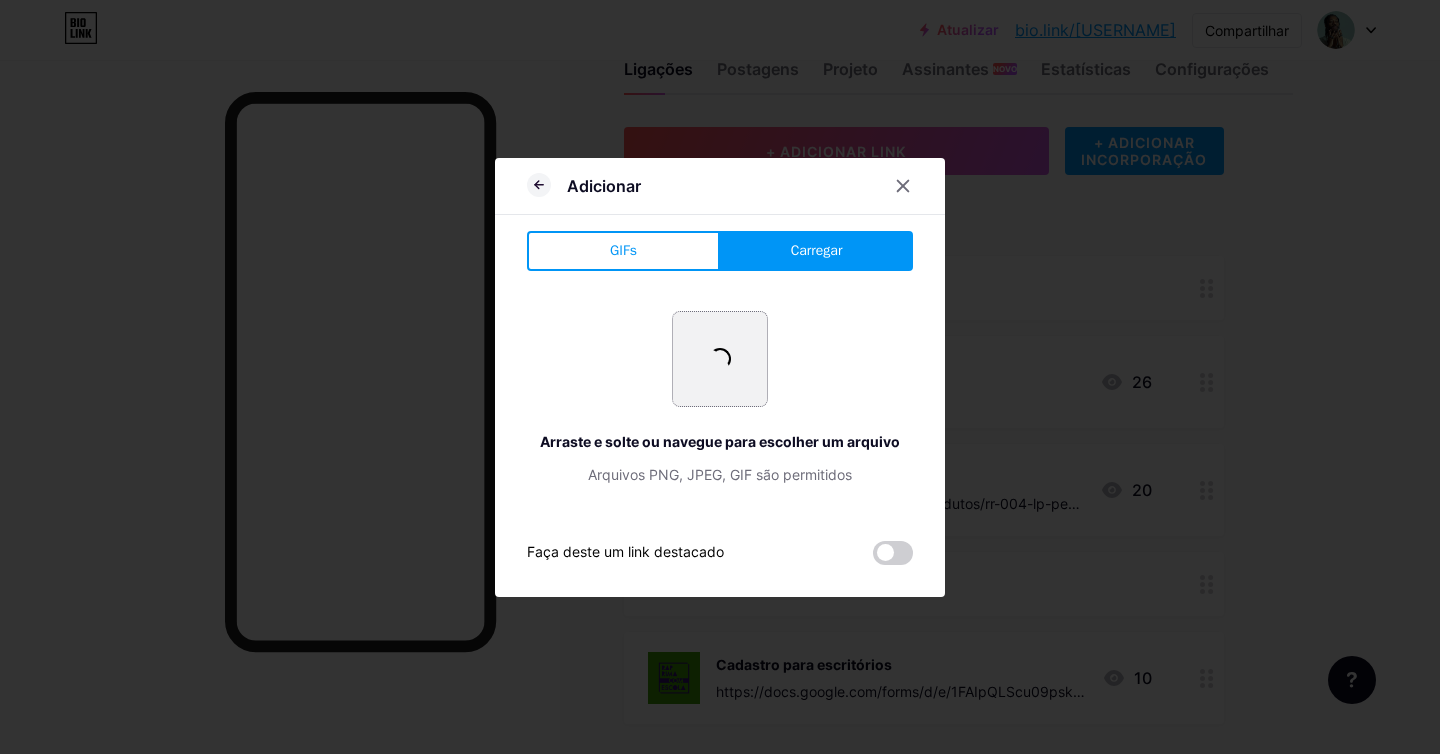 click at bounding box center (719, 358) 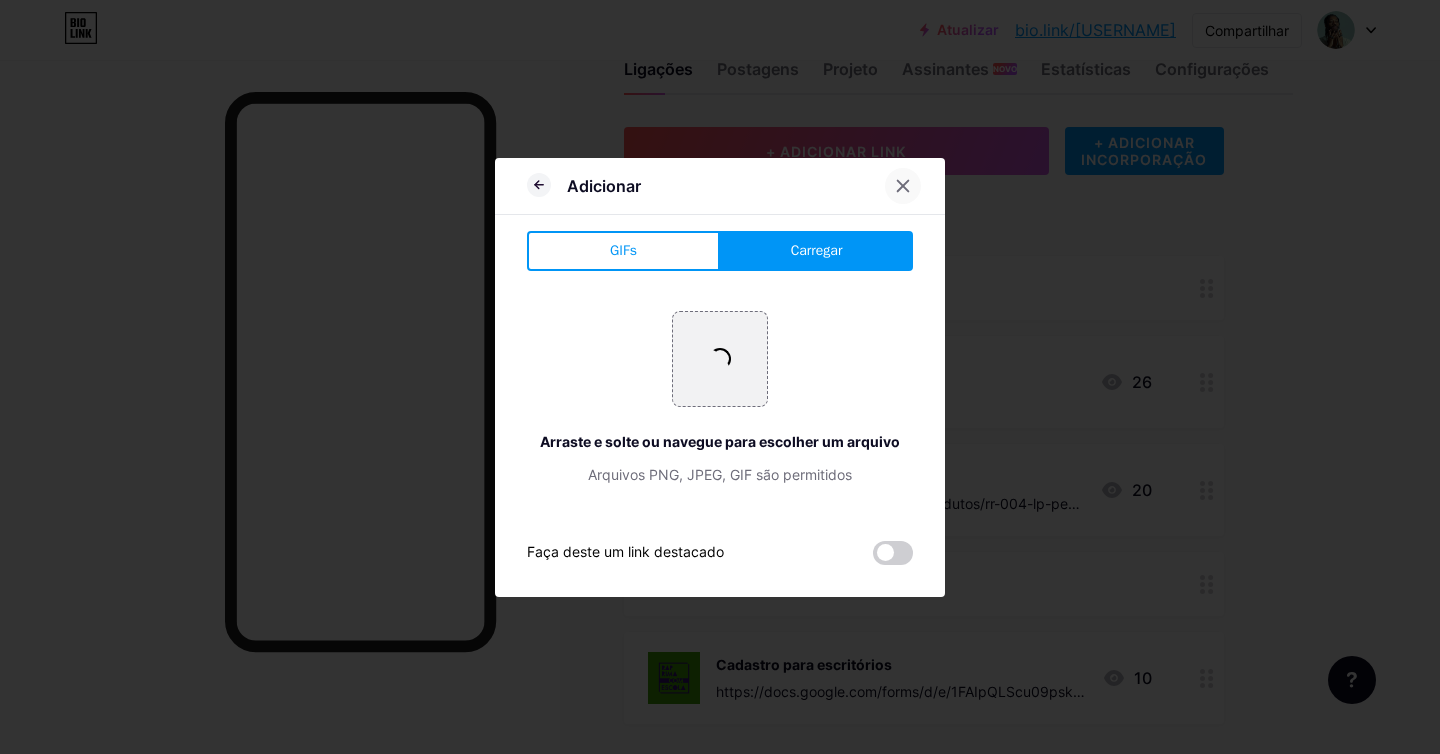 click 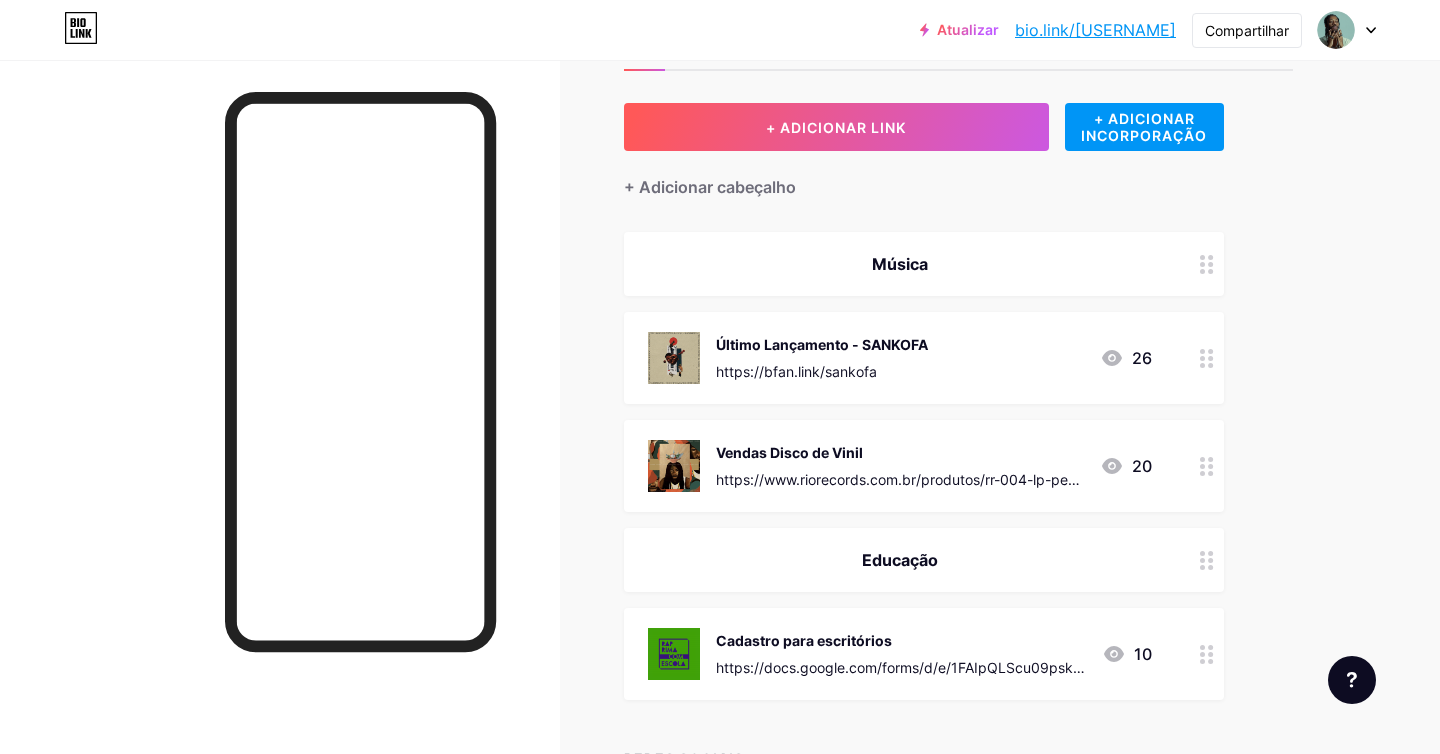 scroll, scrollTop: 39, scrollLeft: 0, axis: vertical 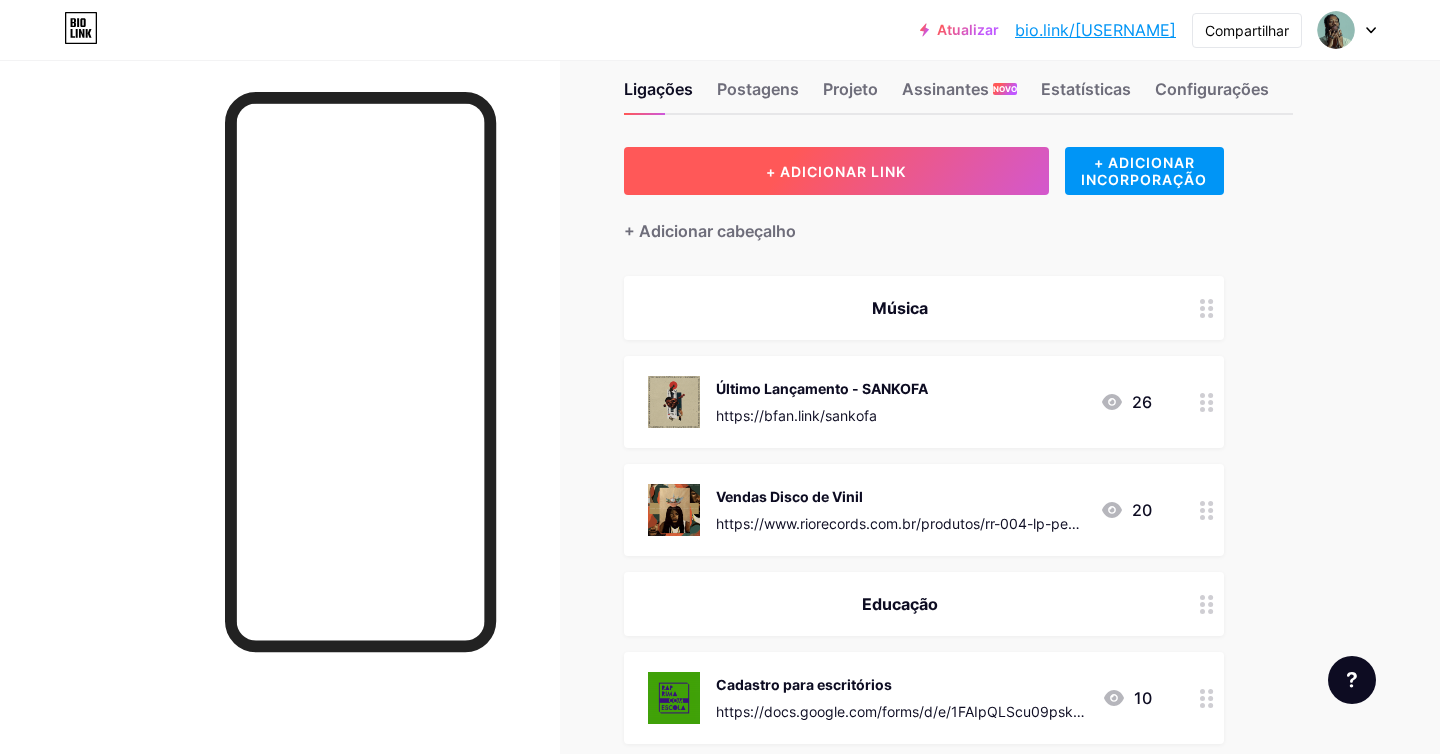 click on "+ ADICIONAR LINK" at bounding box center [836, 171] 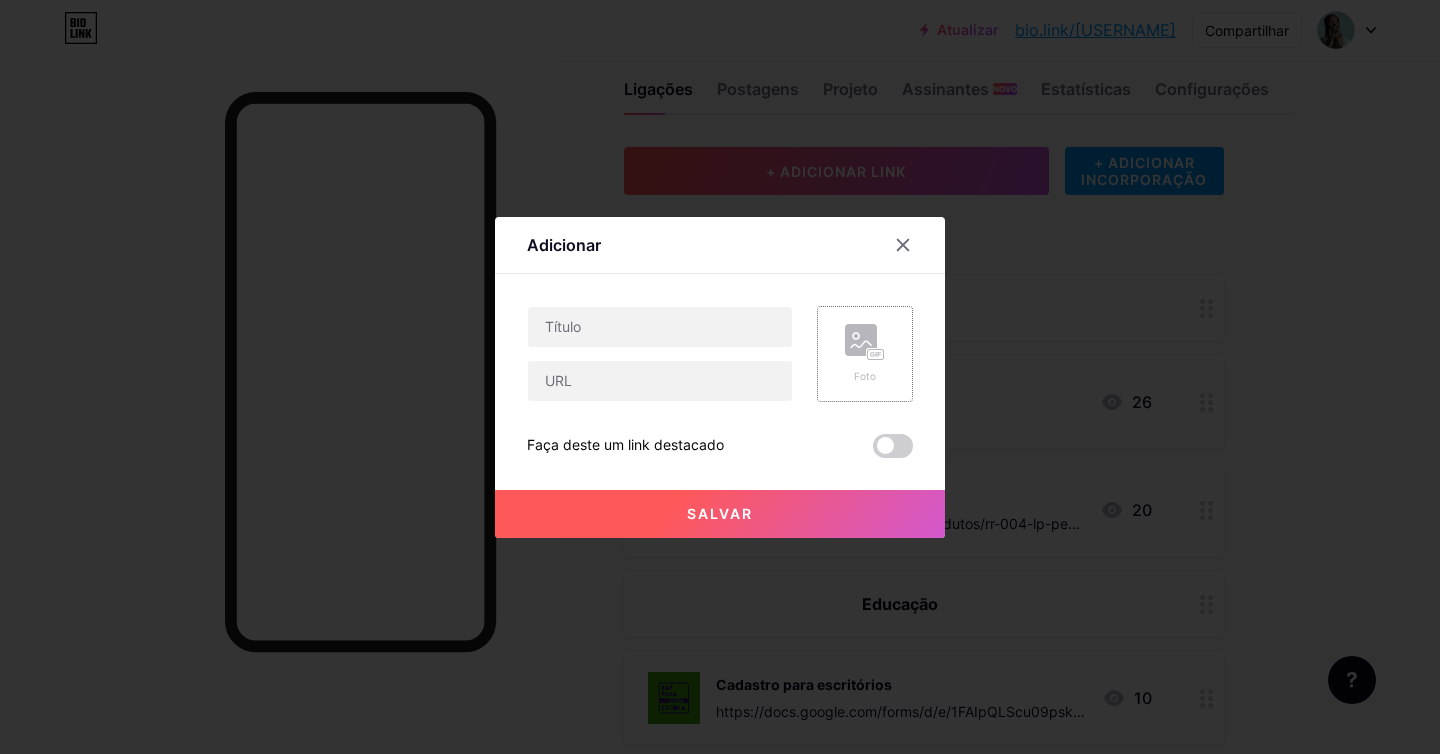 click 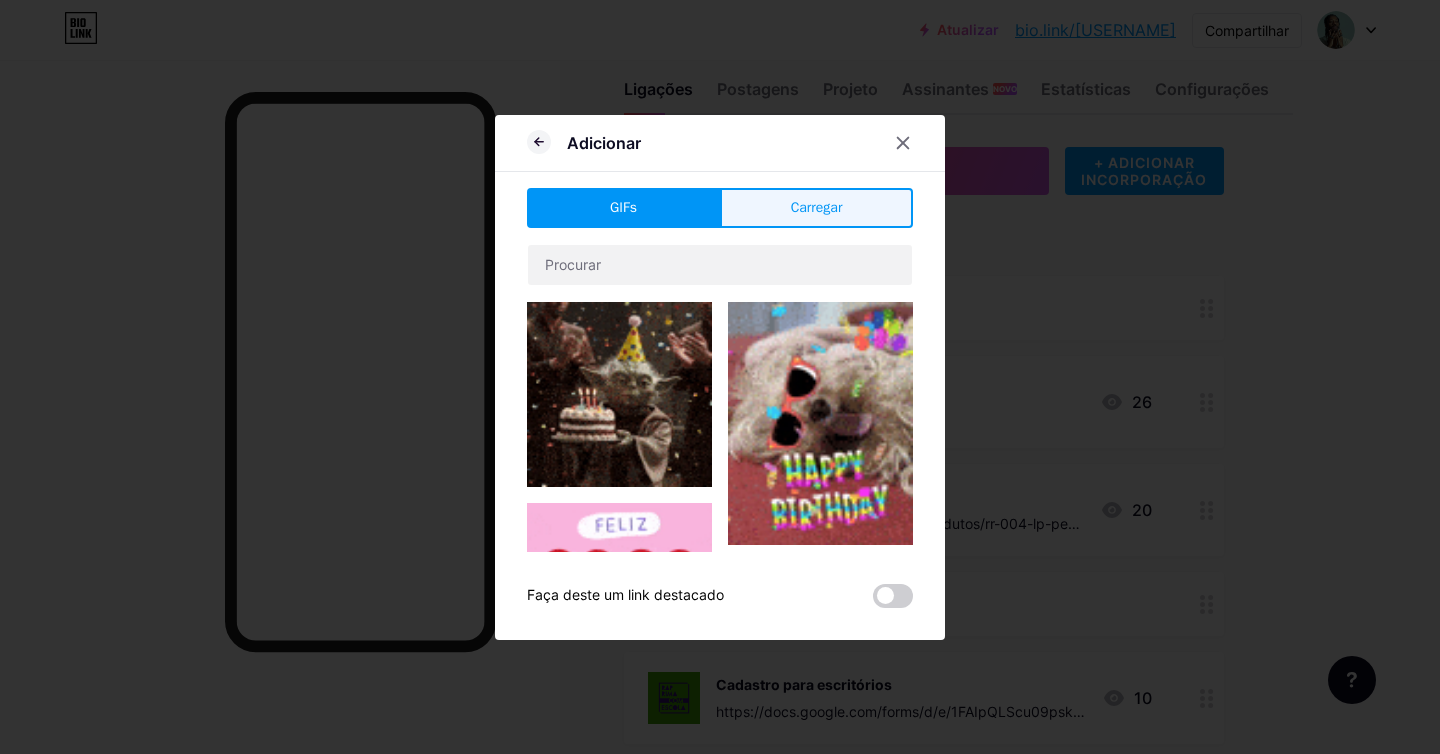 click on "Carregar" at bounding box center [817, 207] 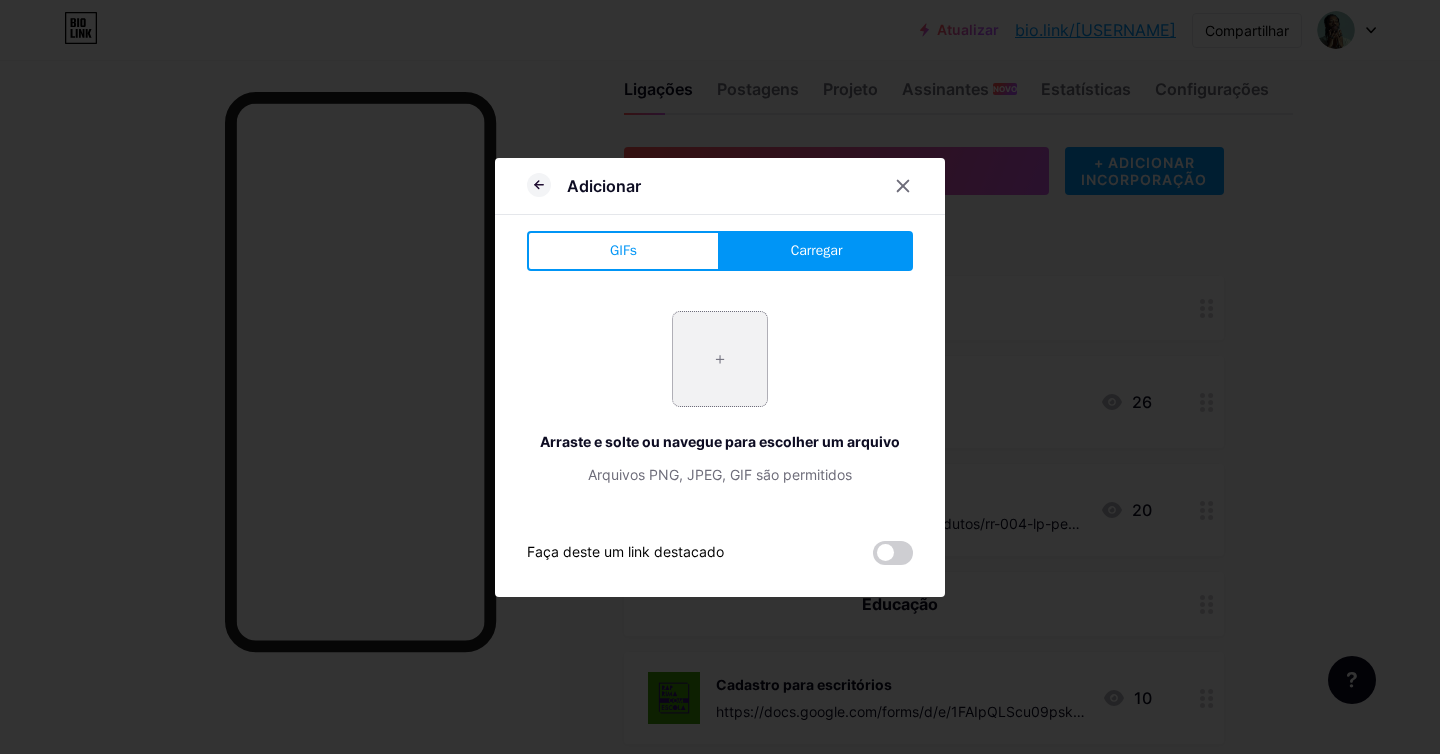 click at bounding box center [720, 359] 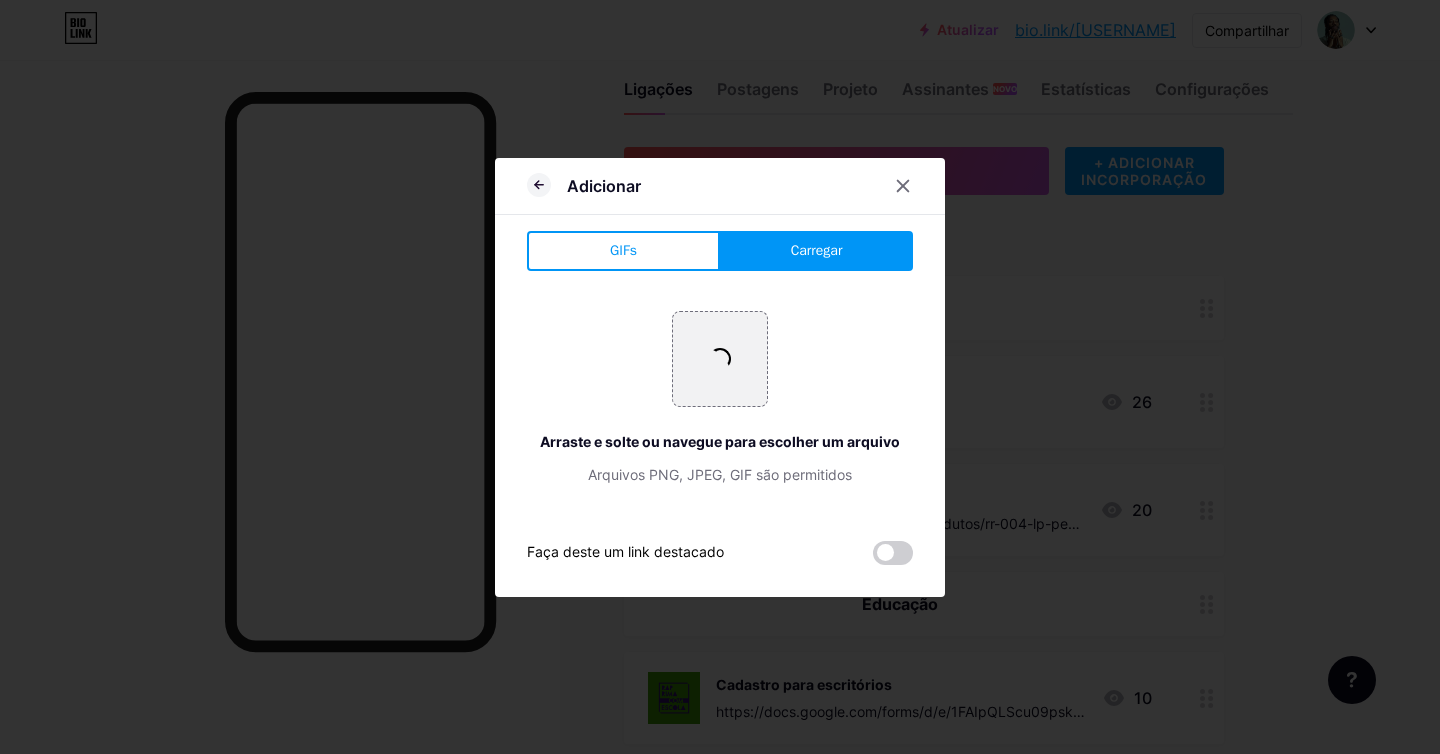 click on "Carregar" at bounding box center (817, 250) 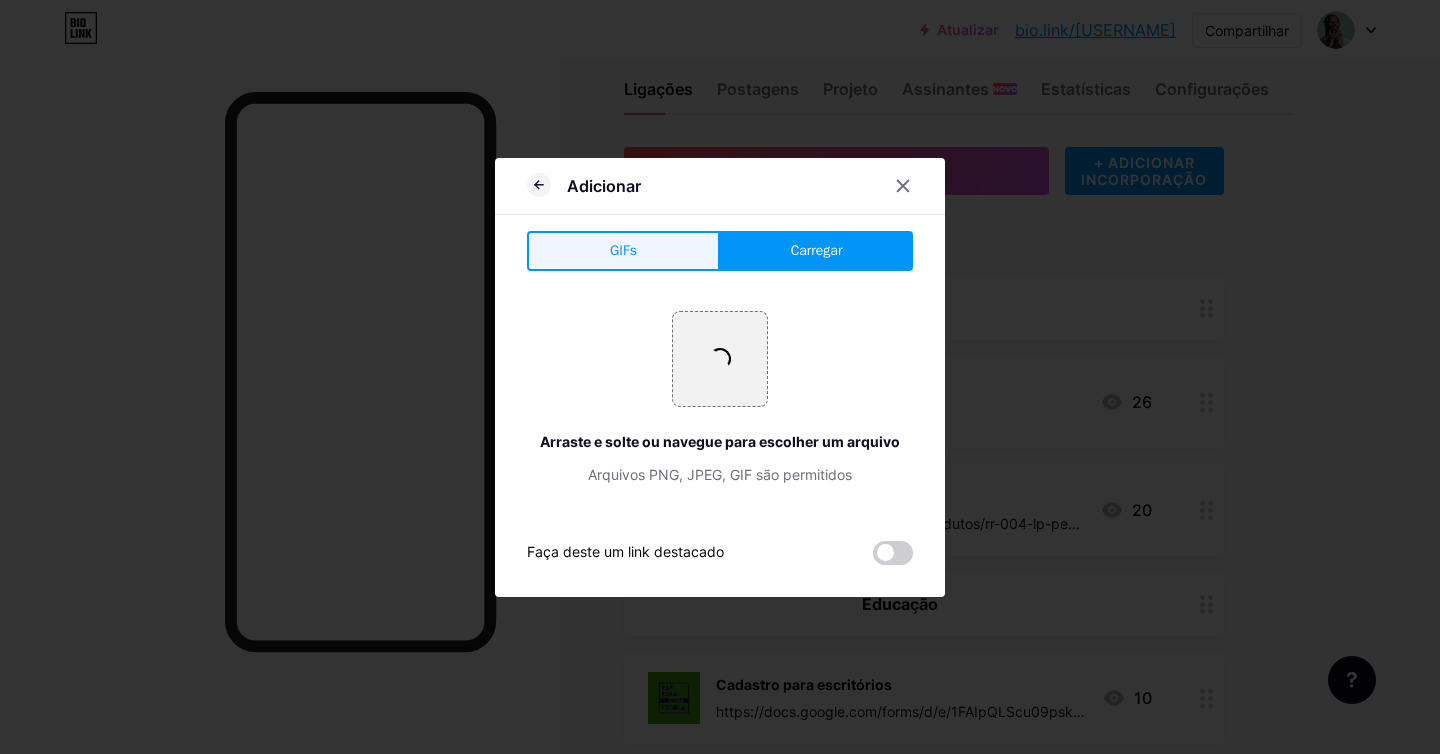 click on "GIFs" at bounding box center [623, 250] 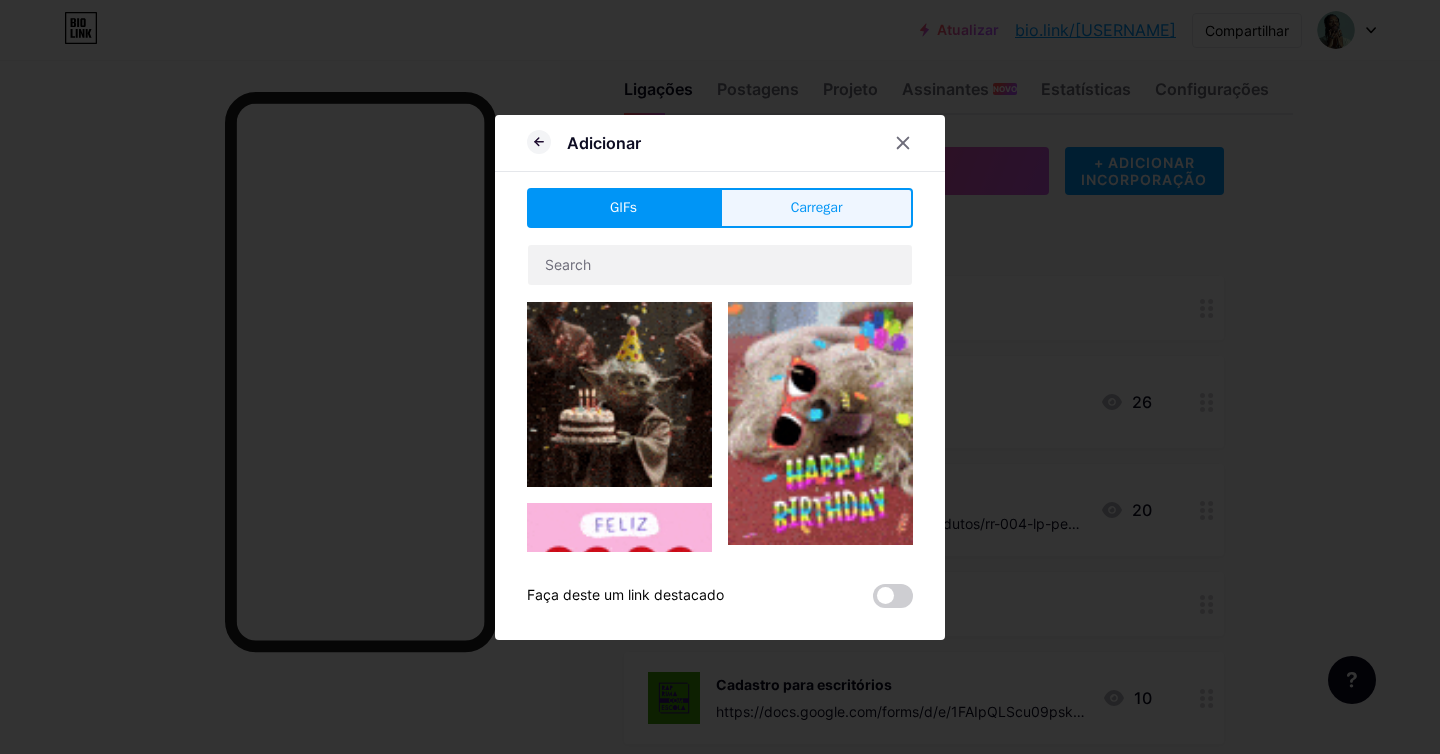 click on "Carregar" at bounding box center (817, 207) 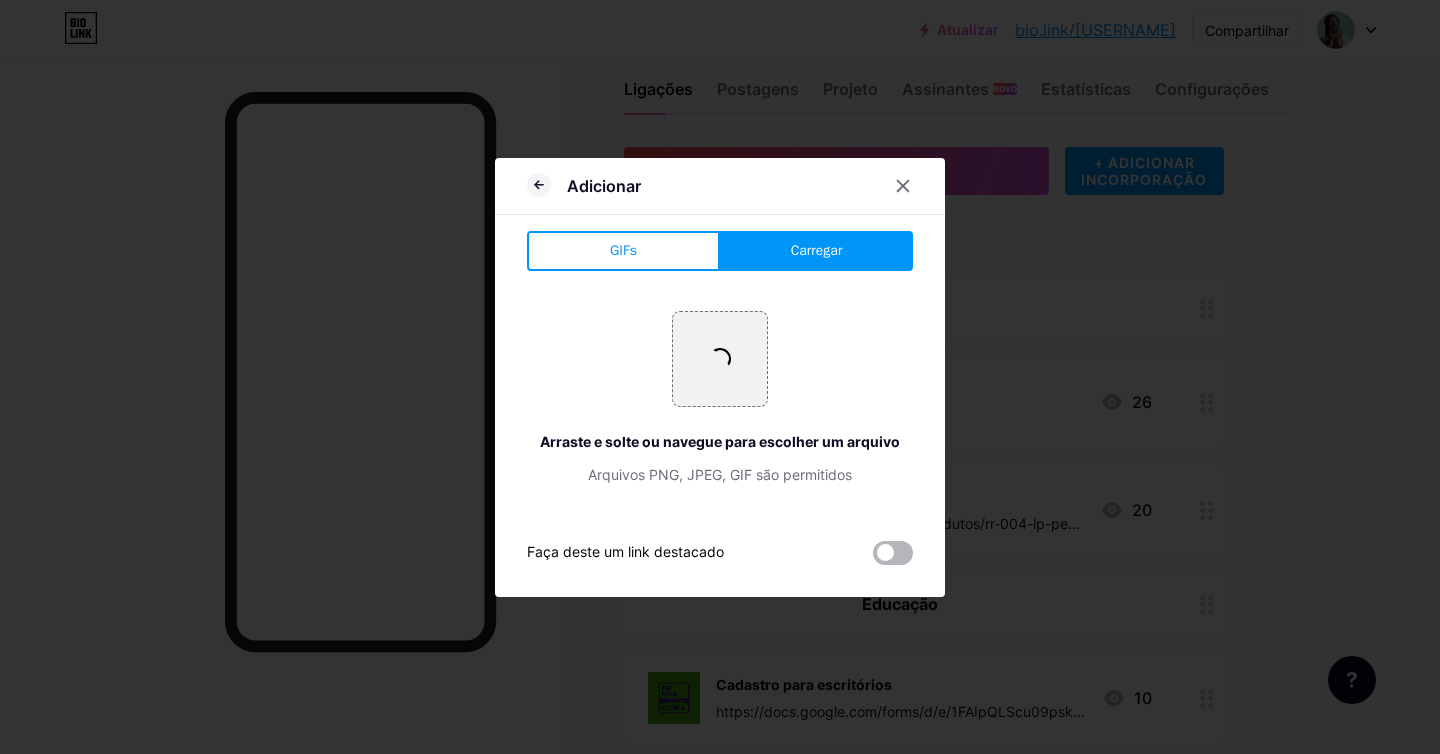 click at bounding box center (893, 553) 